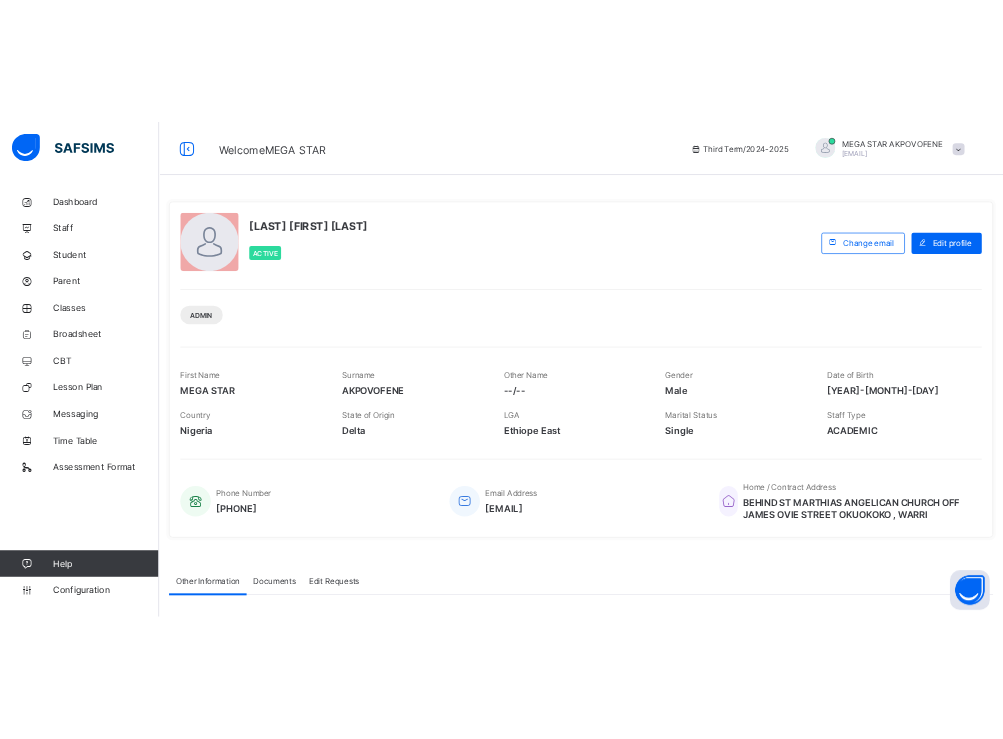 scroll, scrollTop: 0, scrollLeft: 0, axis: both 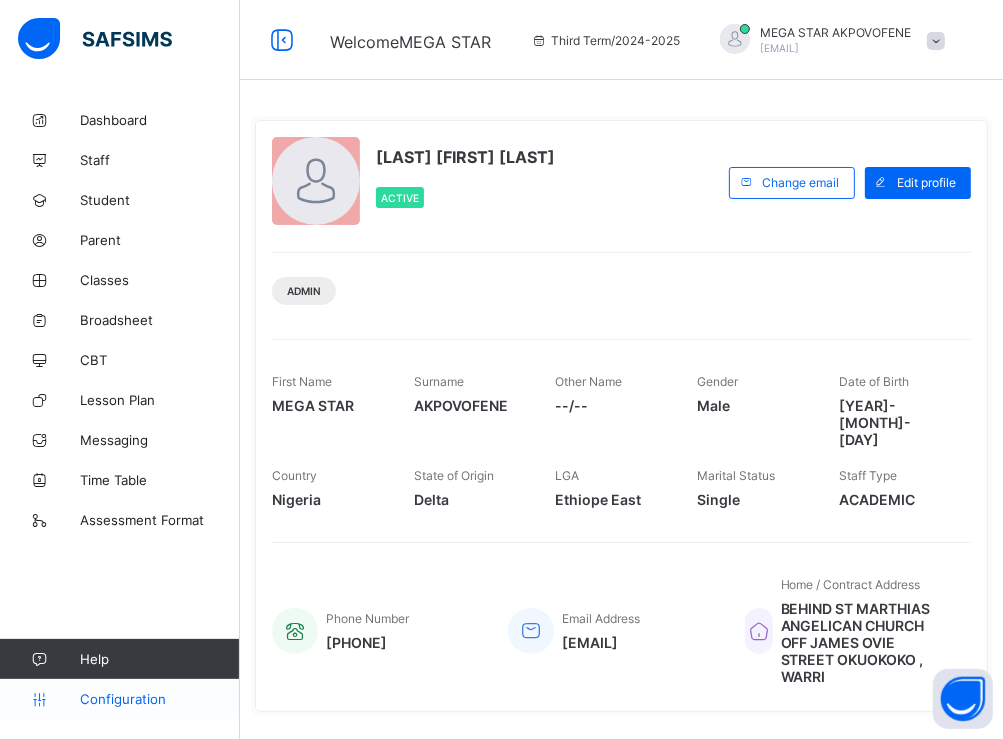 click on "Configuration" at bounding box center (159, 699) 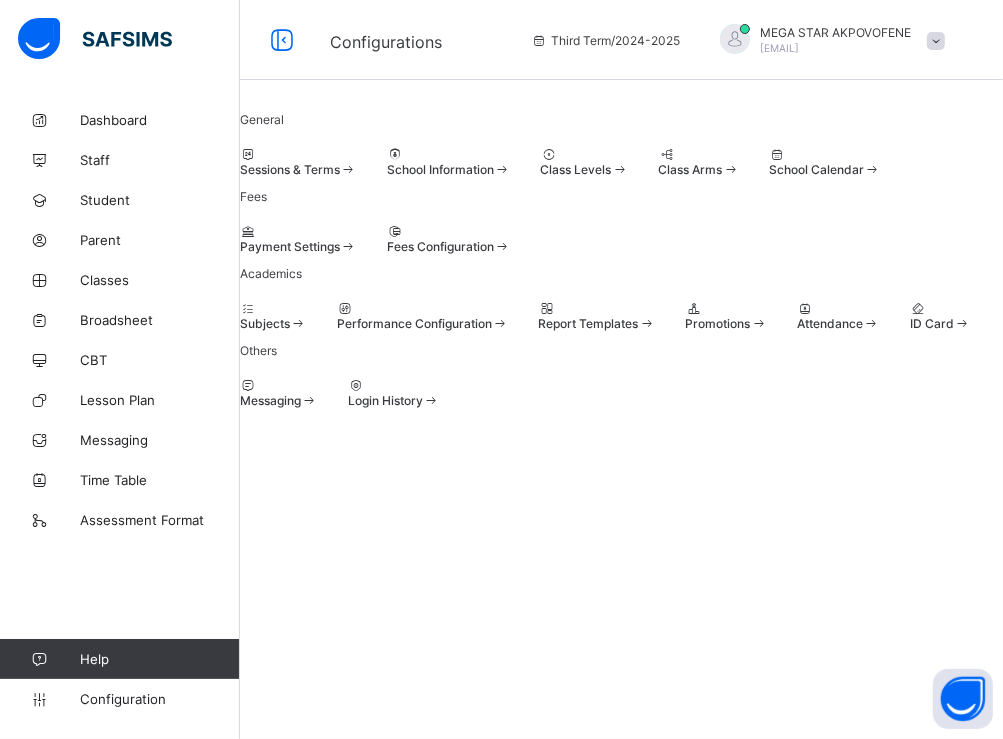 click at bounding box center [240, 162] 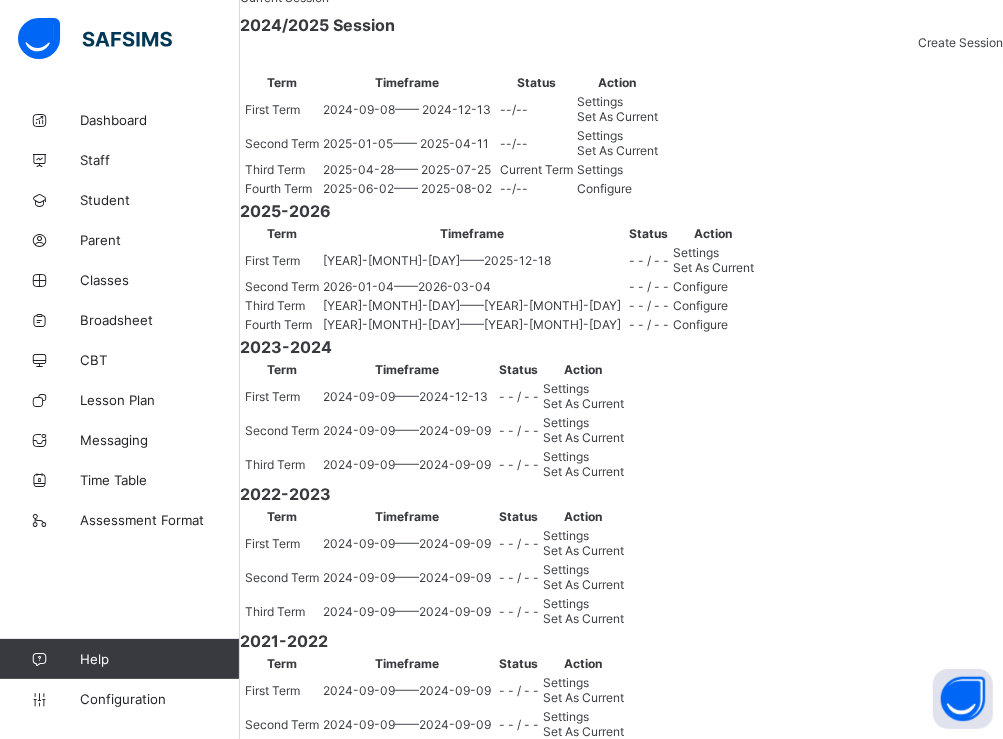 scroll, scrollTop: 194, scrollLeft: 0, axis: vertical 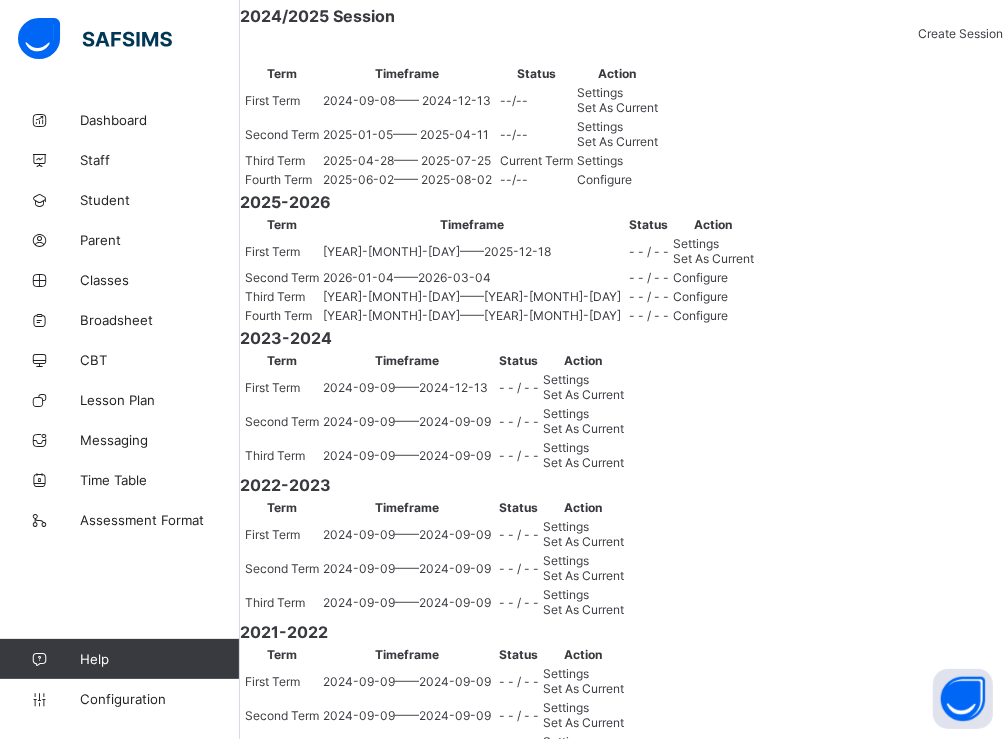 click on "Settings" at bounding box center [617, 160] 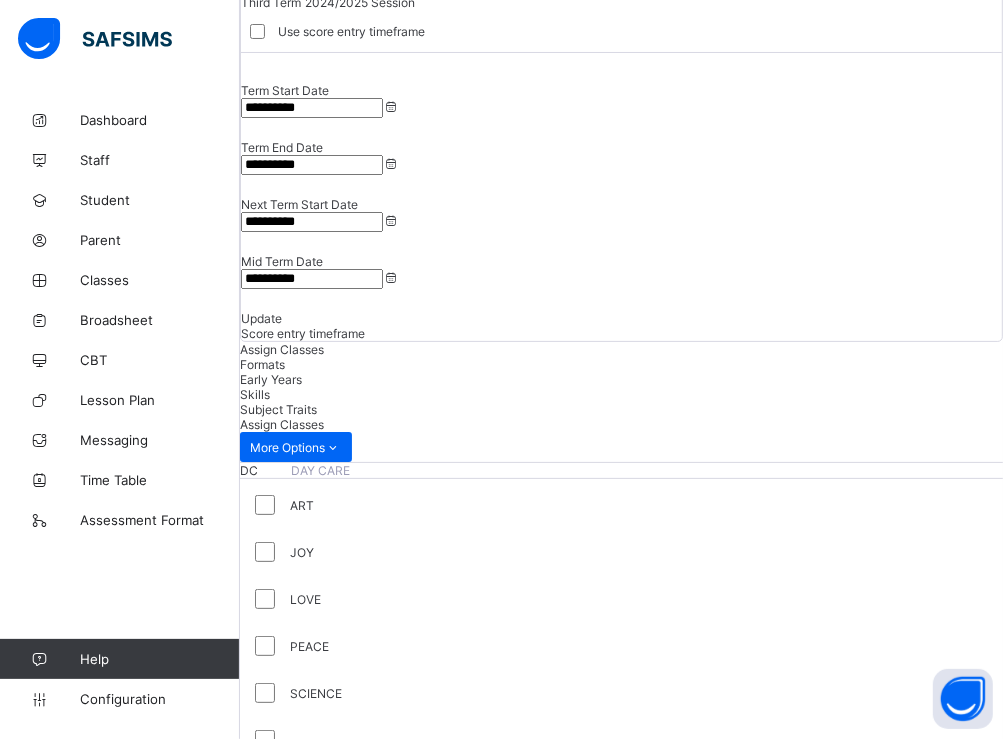scroll, scrollTop: 194, scrollLeft: 0, axis: vertical 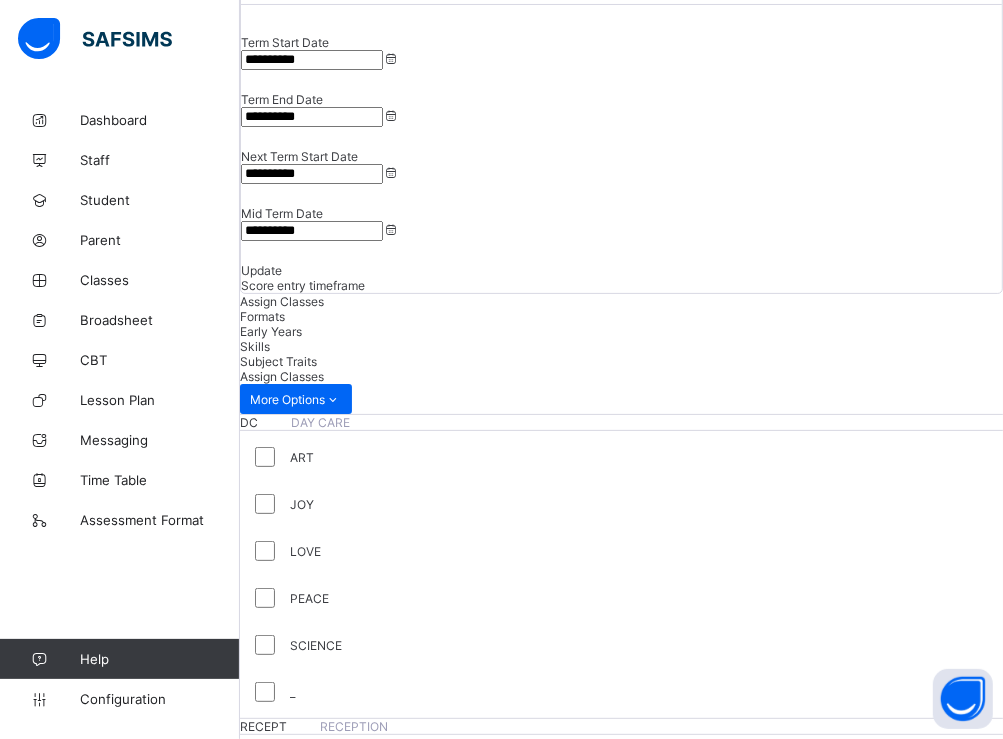 click on "**********" at bounding box center [621, 164] 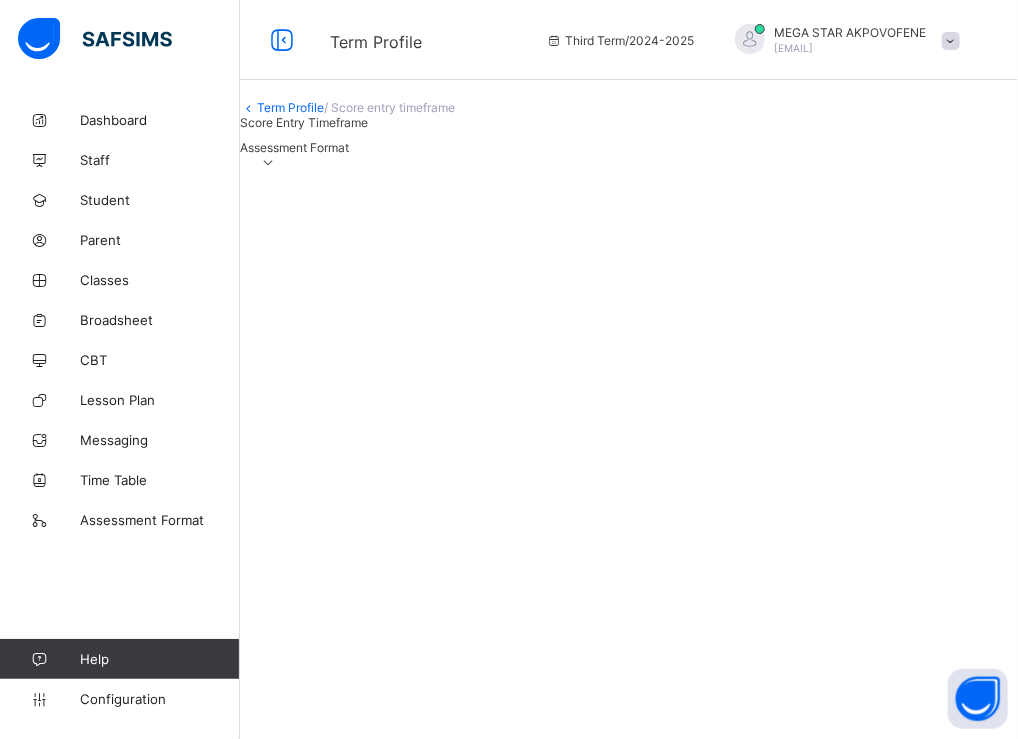 click at bounding box center (268, 162) 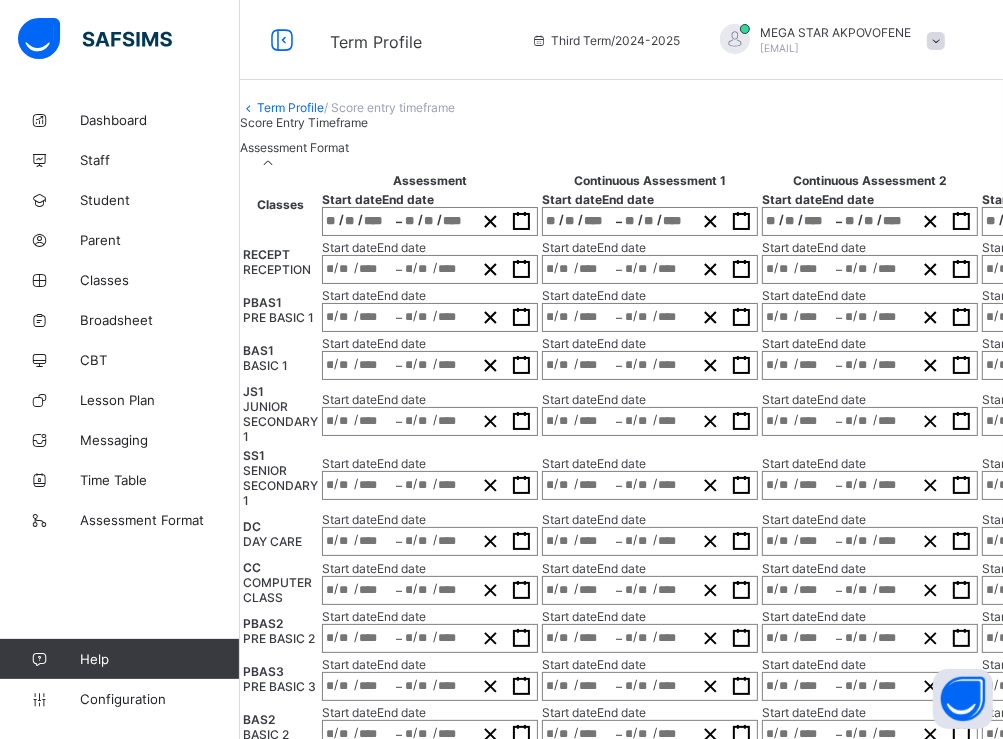 scroll, scrollTop: 0, scrollLeft: 0, axis: both 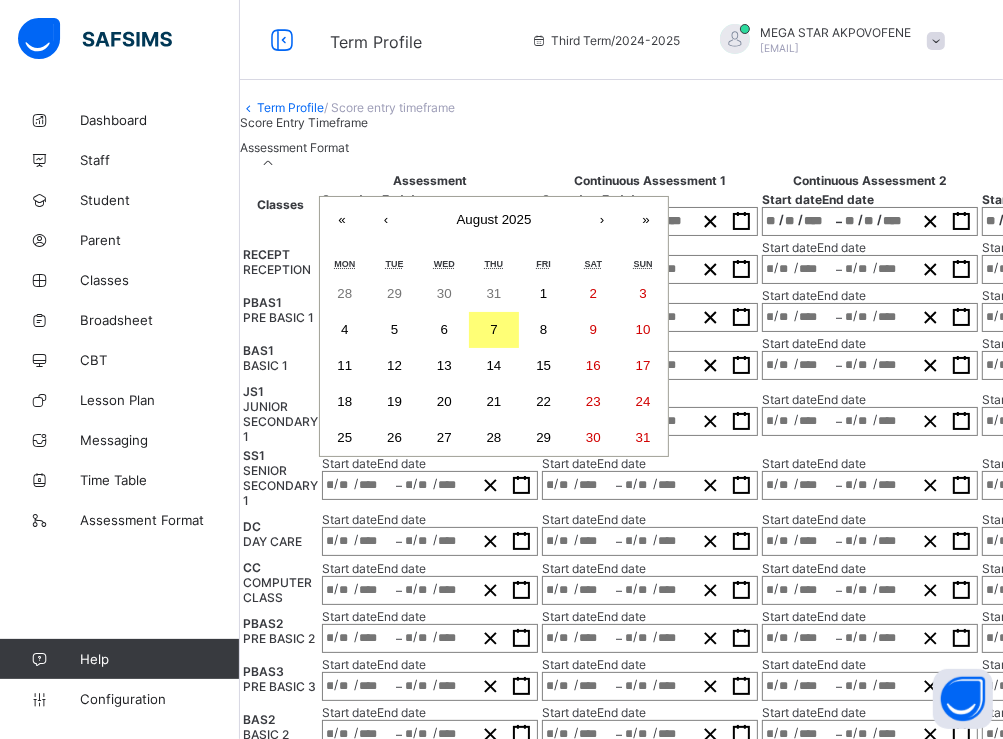 click on "/ / – / / « ‹ August 2025 › » Mon Tue Wed Thu Fri Sat Sun 28 29 30 31 1 2 3 4 5 6 7 8 9 10 11 12 13 14 15 16 17 18 19 20 21 22 23 24 25 26 27 28 29 30 31" at bounding box center (430, 221) 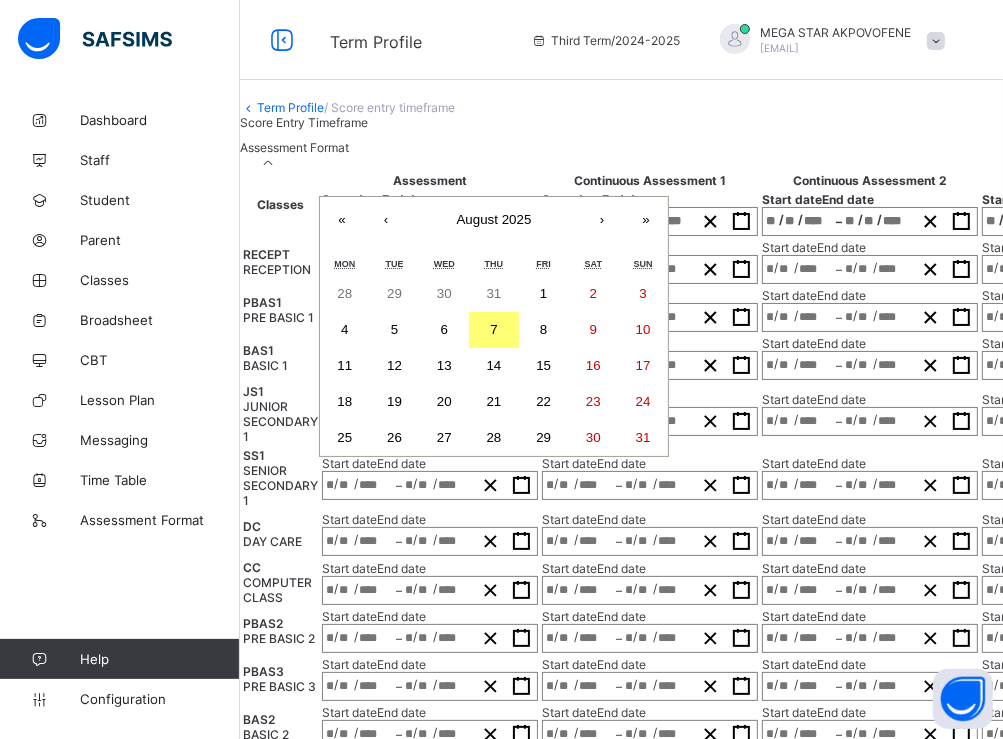 click on "6" at bounding box center [444, 330] 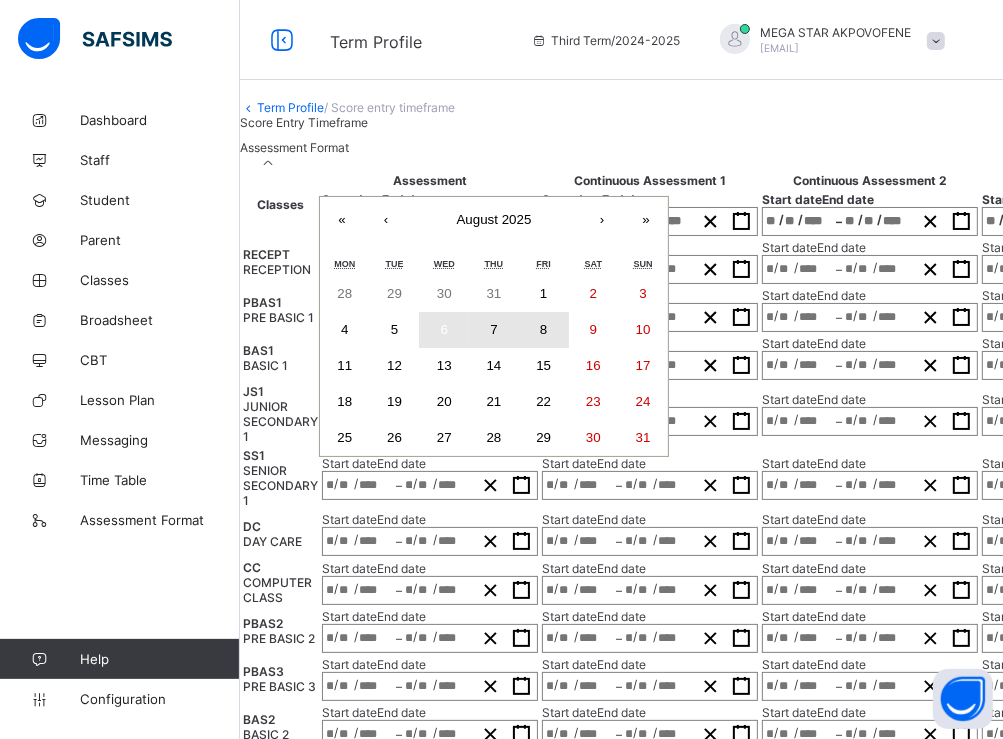 click on "8" at bounding box center [544, 330] 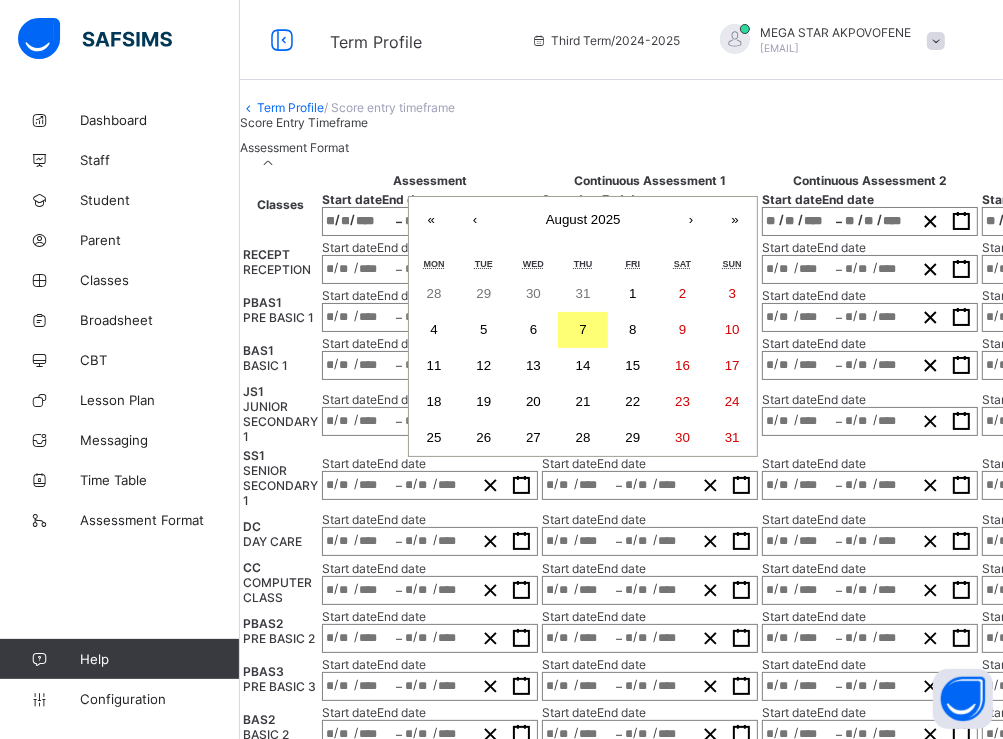 click on "/ / – / / « ‹ August 2025 › » Mon Tue Wed Thu Fri Sat Sun 28 29 30 31 1 2 3 4 5 6 7 8 9 10 11 12 13 14 15 16 17 18 19 20 21 22 23 24 25 26 27 28 29 30 31" at bounding box center (650, 221) 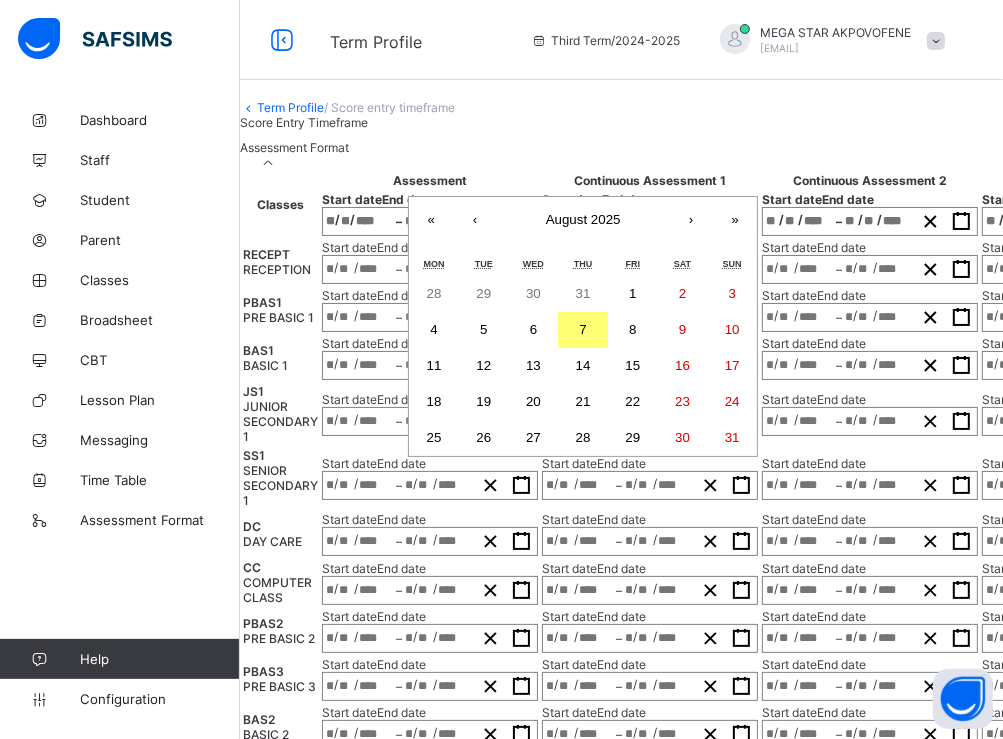 click on "6" at bounding box center (533, 329) 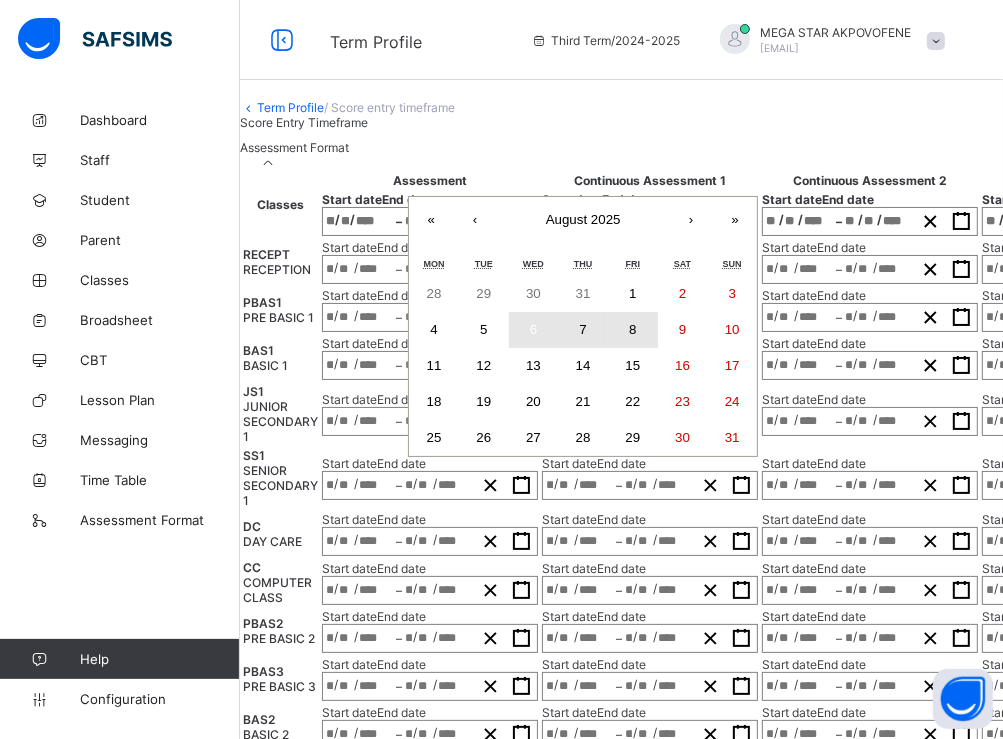 click on "8" at bounding box center [633, 330] 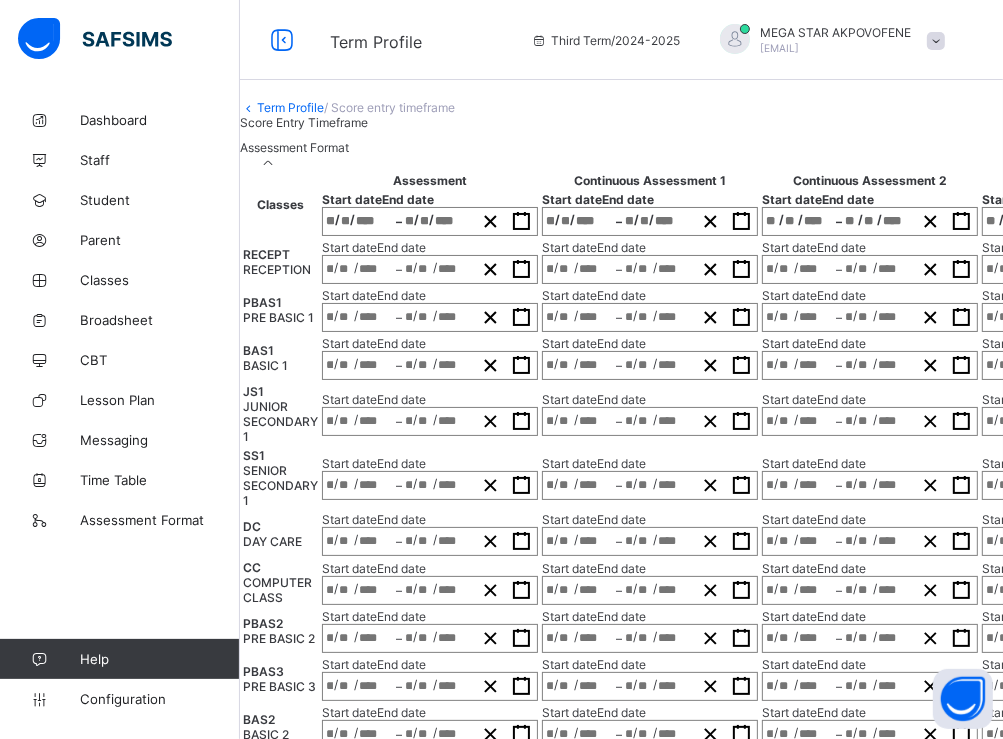 scroll, scrollTop: 0, scrollLeft: 442, axis: horizontal 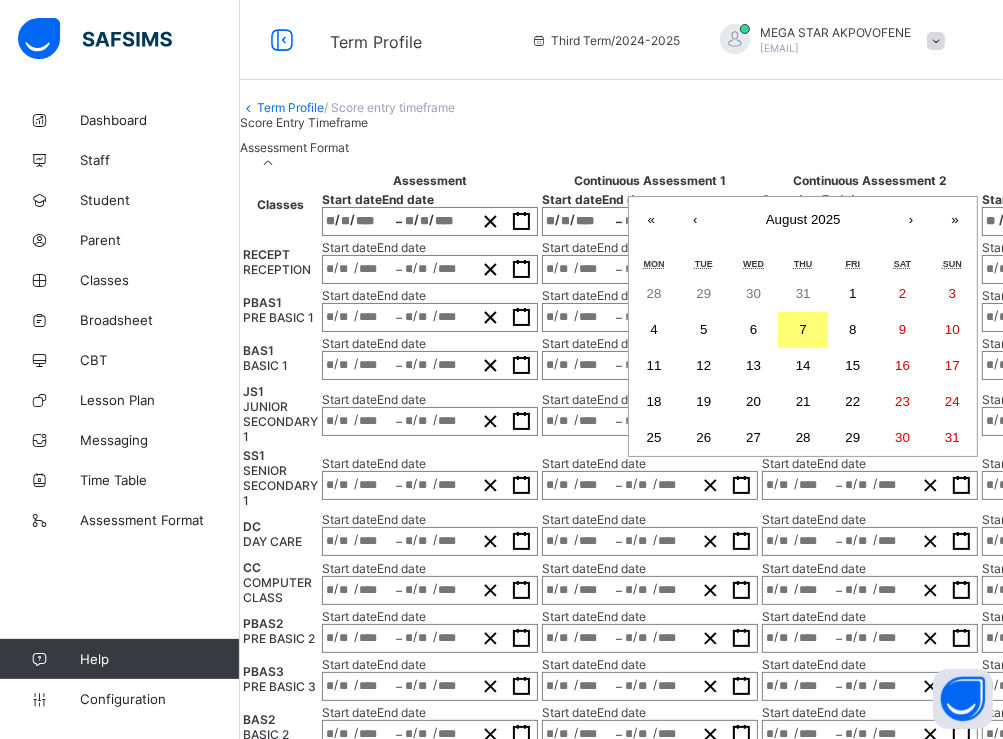 click on "/ / – / / « ‹ August 2025 › » Mon Tue Wed Thu Fri Sat Sun 28 29 30 31 1 2 3 4 5 6 7 8 9 10 11 12 13 14 15 16 17 18 19 20 21 22 23 24 25 26 27 28 29 30 31" at bounding box center (870, 221) 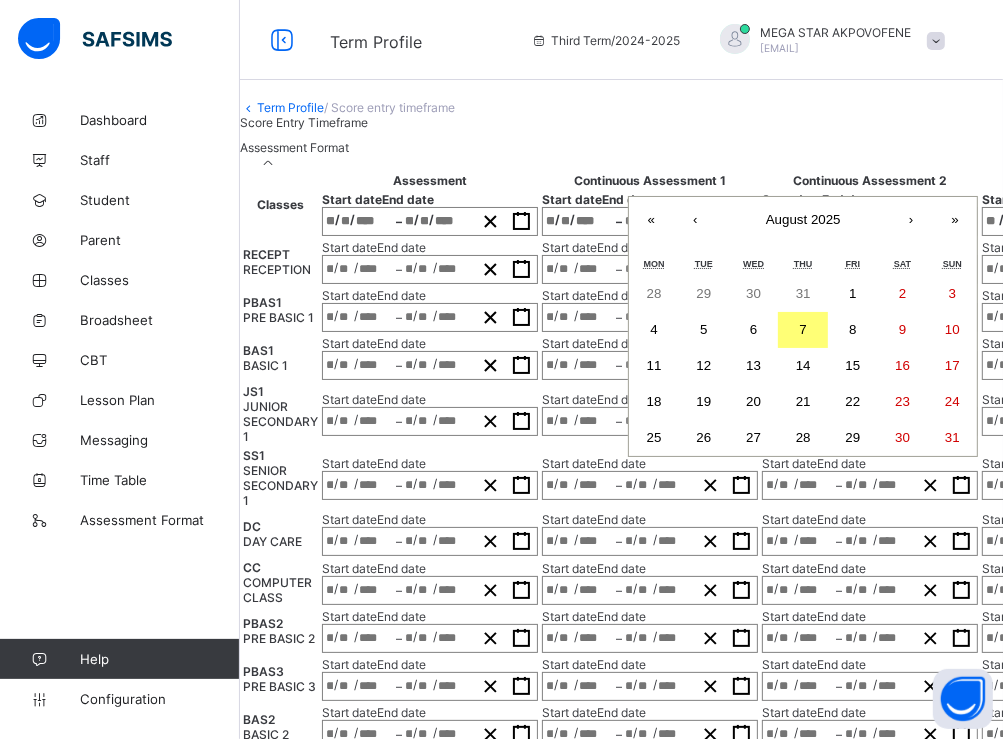 click on "6" at bounding box center [754, 330] 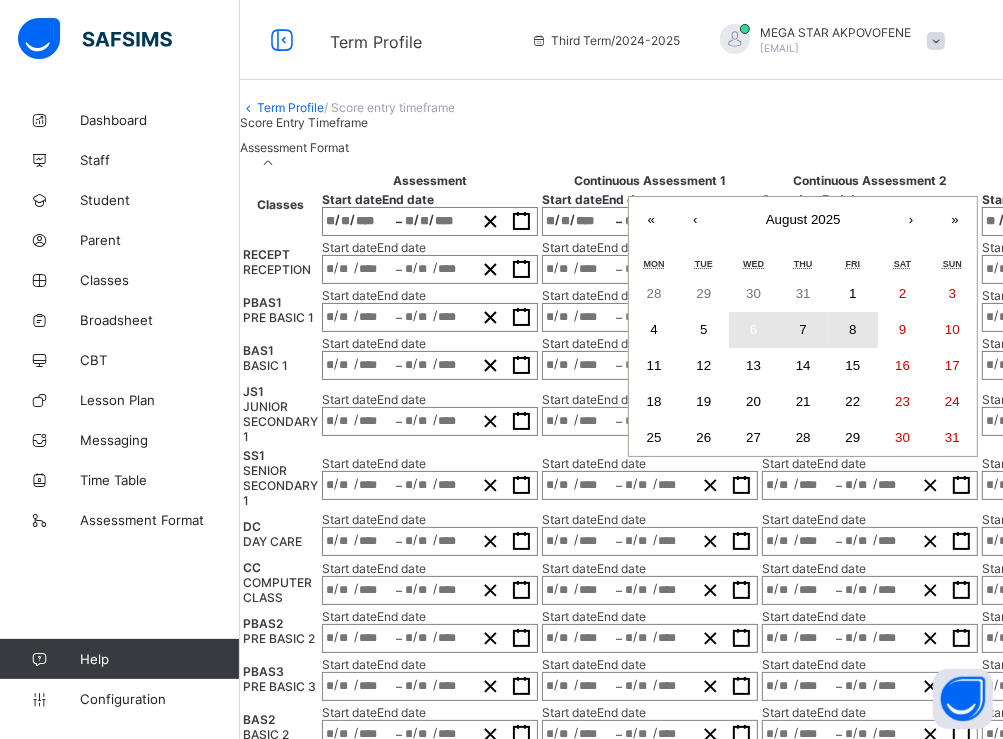 click on "8" at bounding box center (853, 330) 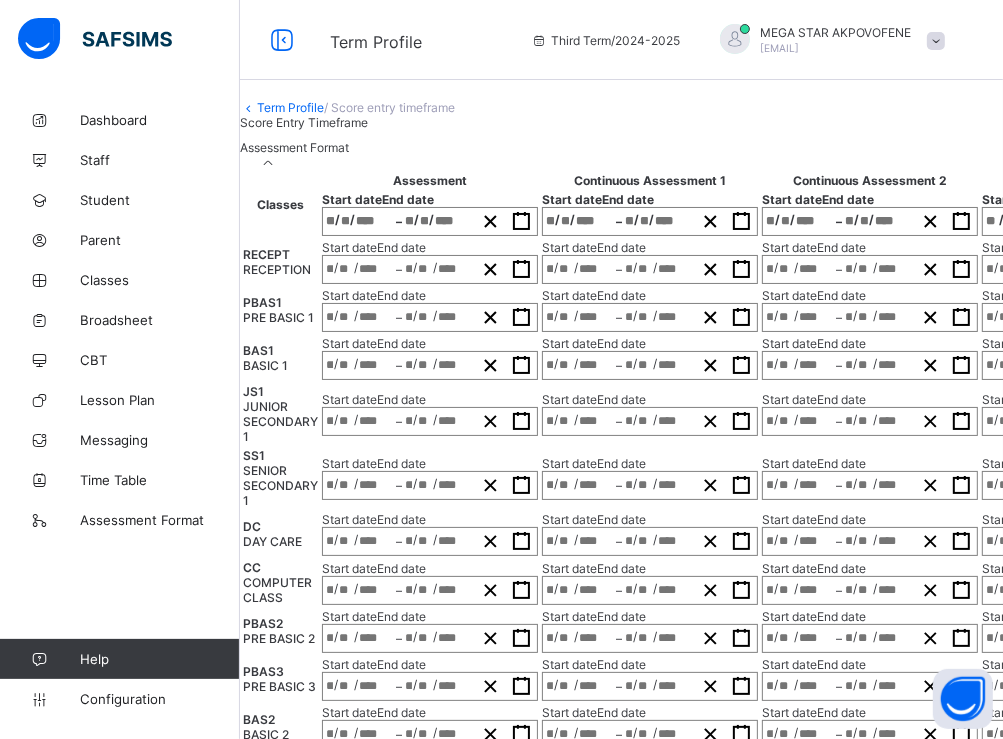 scroll, scrollTop: 0, scrollLeft: 814, axis: horizontal 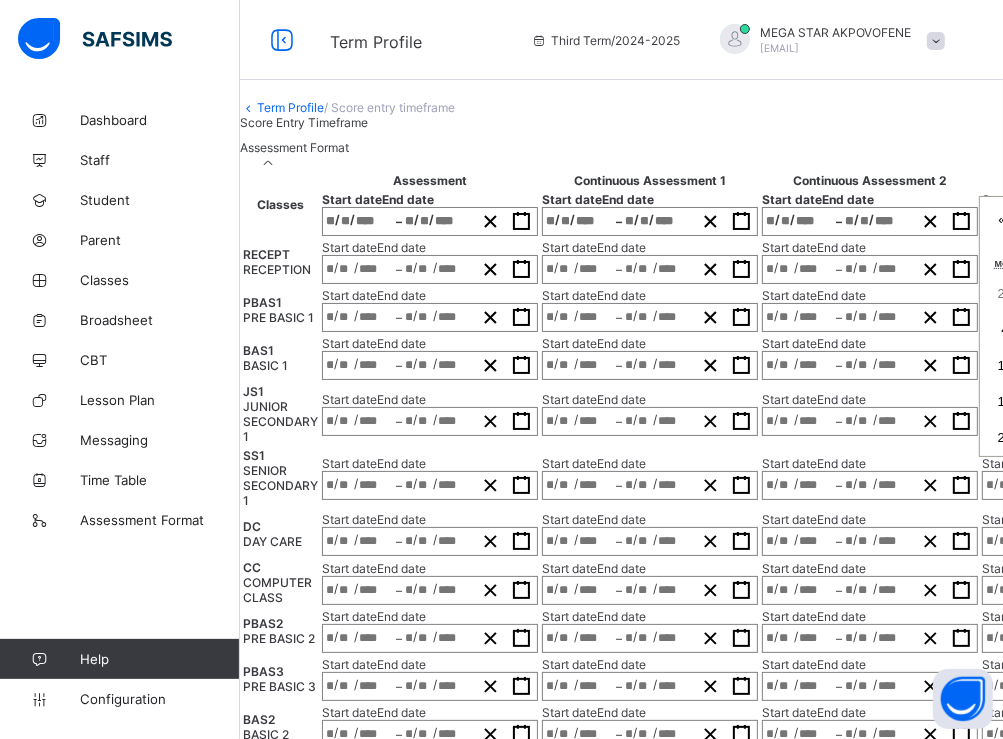 click on "6" at bounding box center (1105, 330) 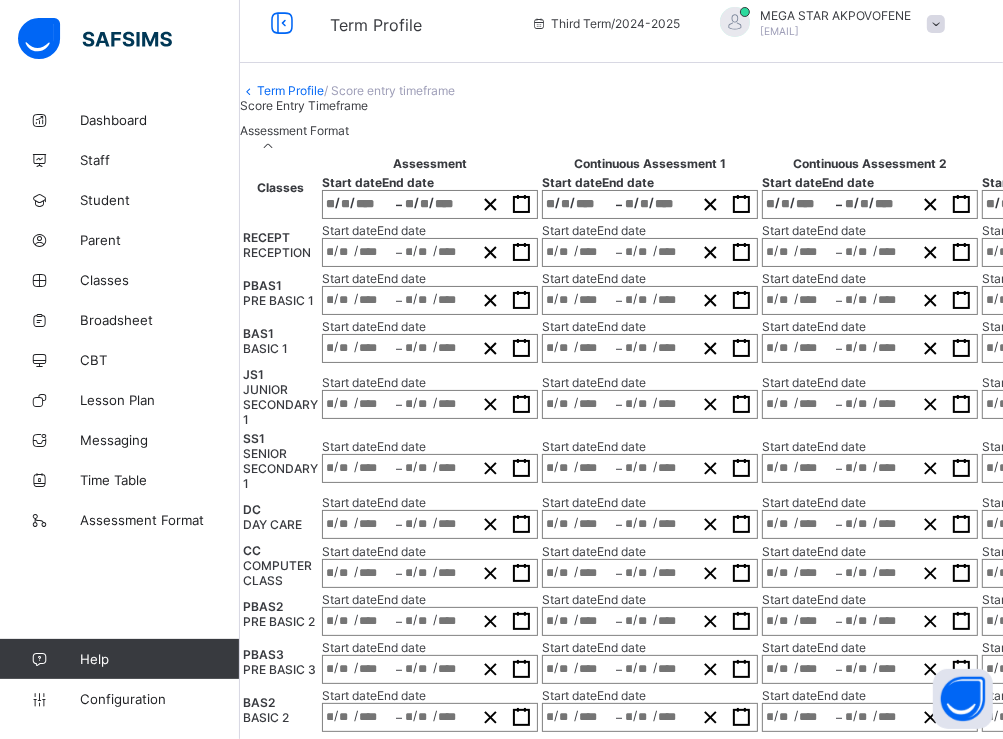 scroll, scrollTop: 19, scrollLeft: 0, axis: vertical 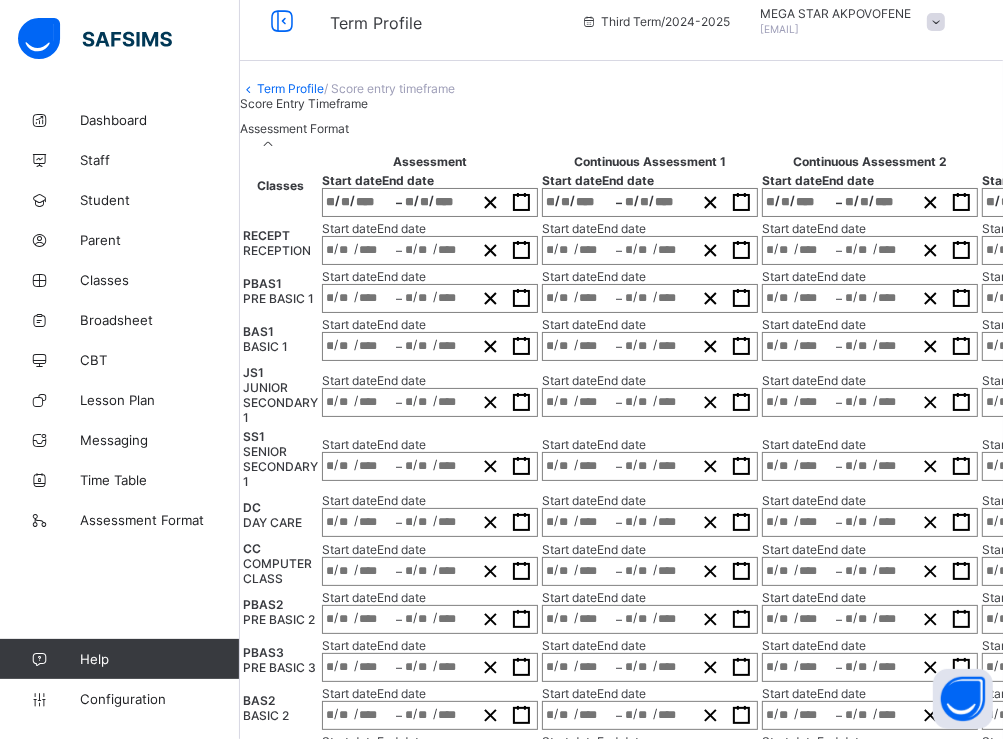 click on "**********" at bounding box center [359, 763] 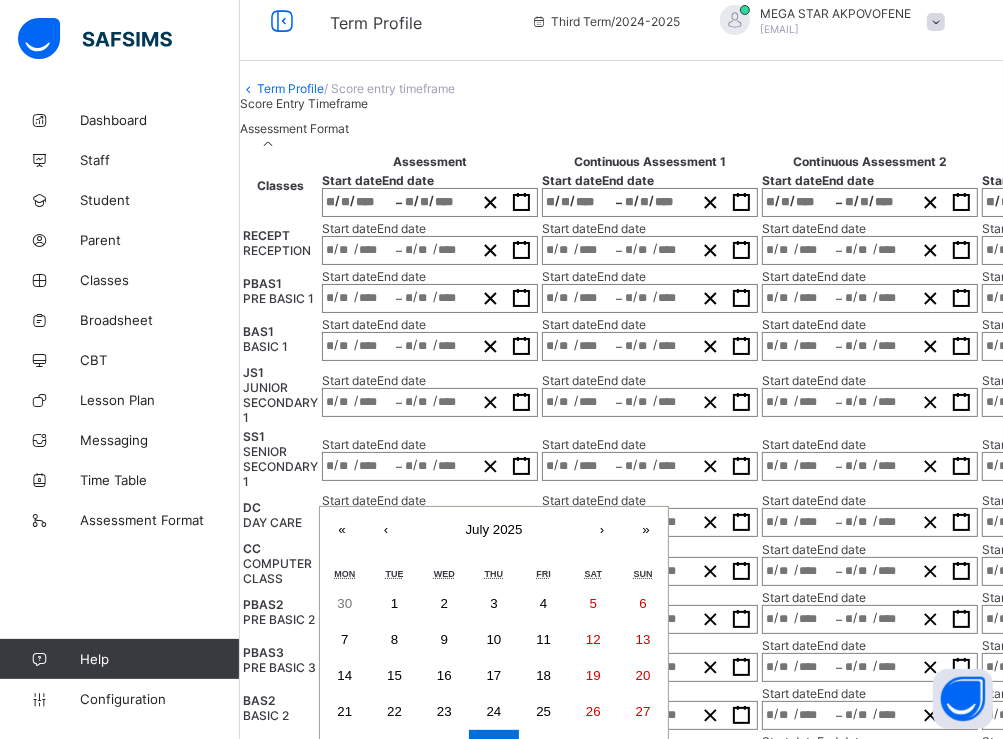 scroll, scrollTop: 570, scrollLeft: 0, axis: vertical 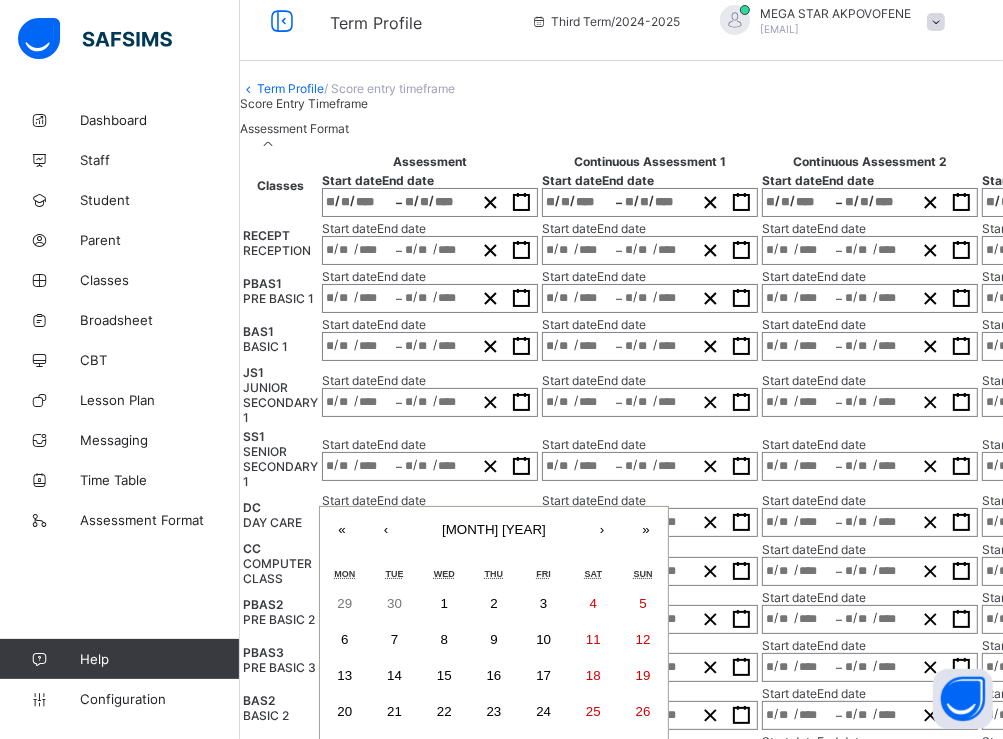 click on "»" at bounding box center [646, 529] 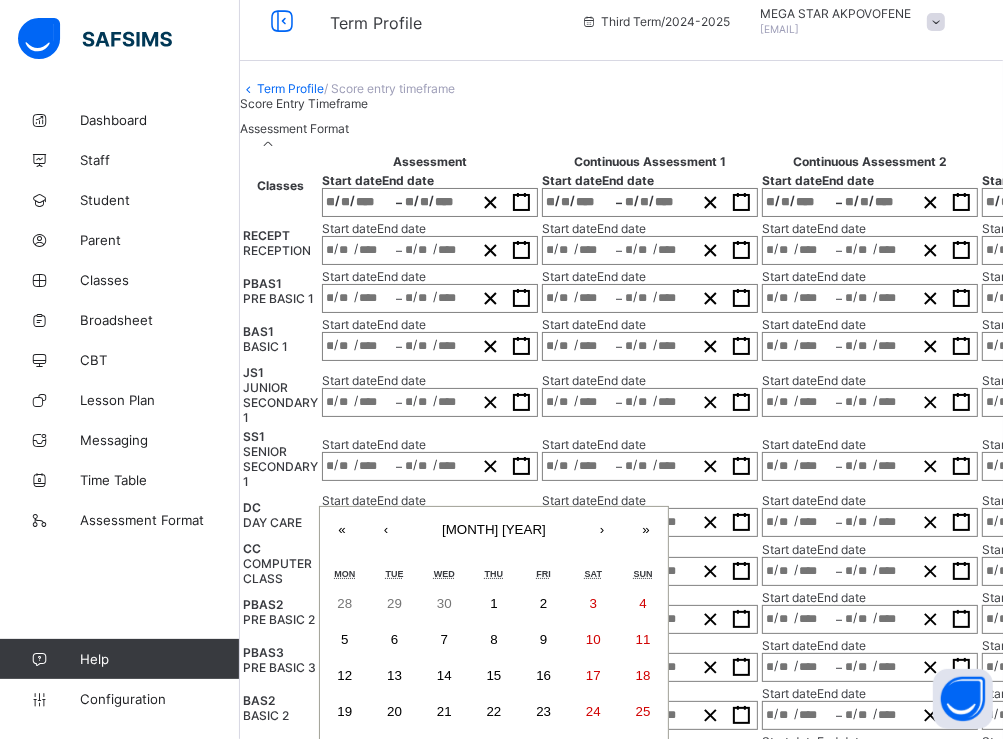 click on "«" at bounding box center [342, 529] 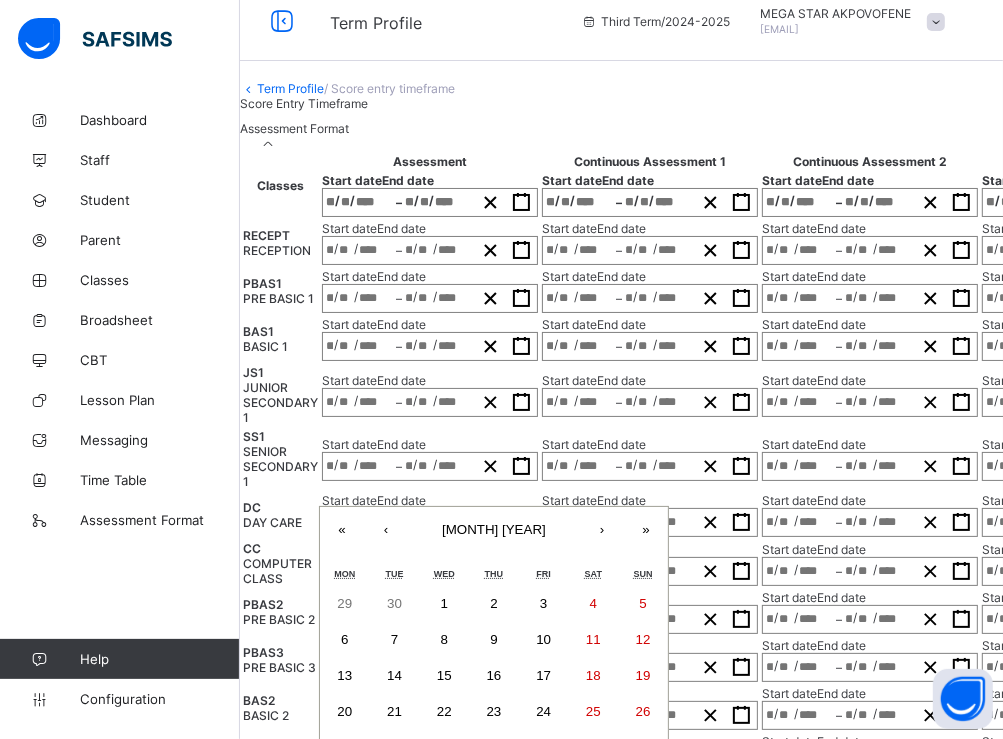 click on "«" at bounding box center (342, 529) 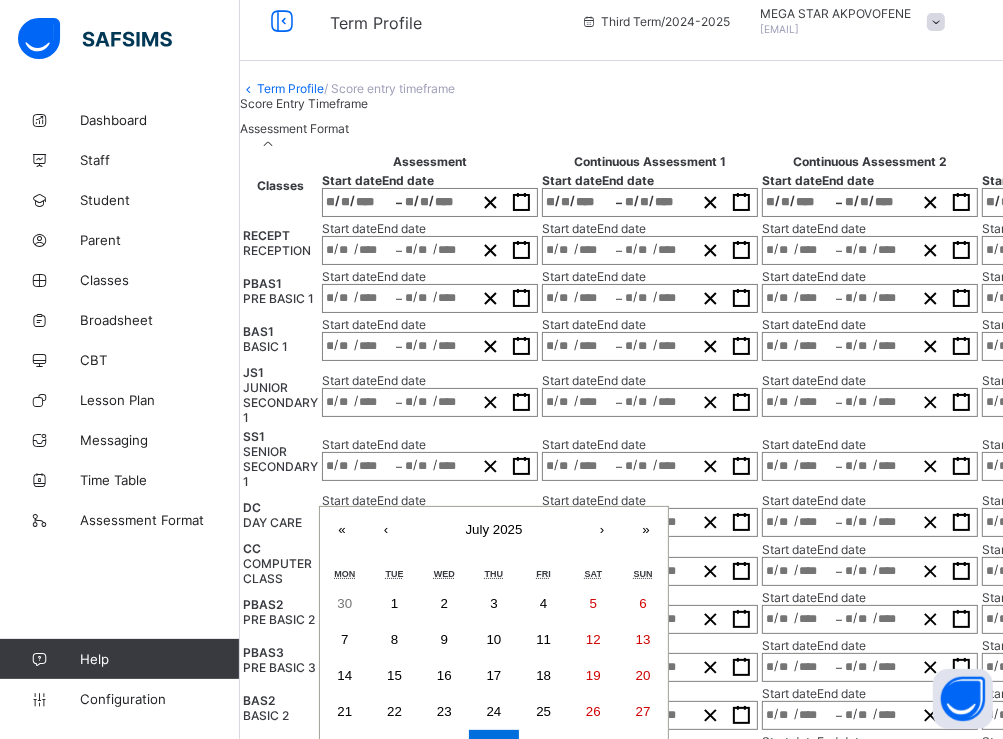 click on "›" at bounding box center [602, 529] 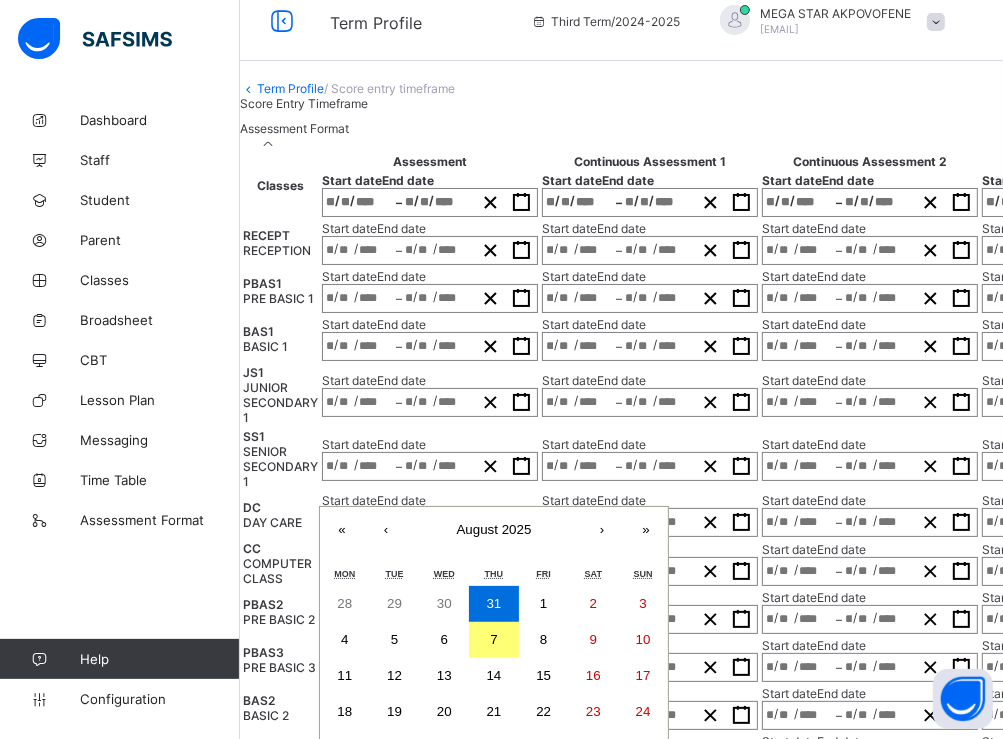 click on "6" at bounding box center (444, 639) 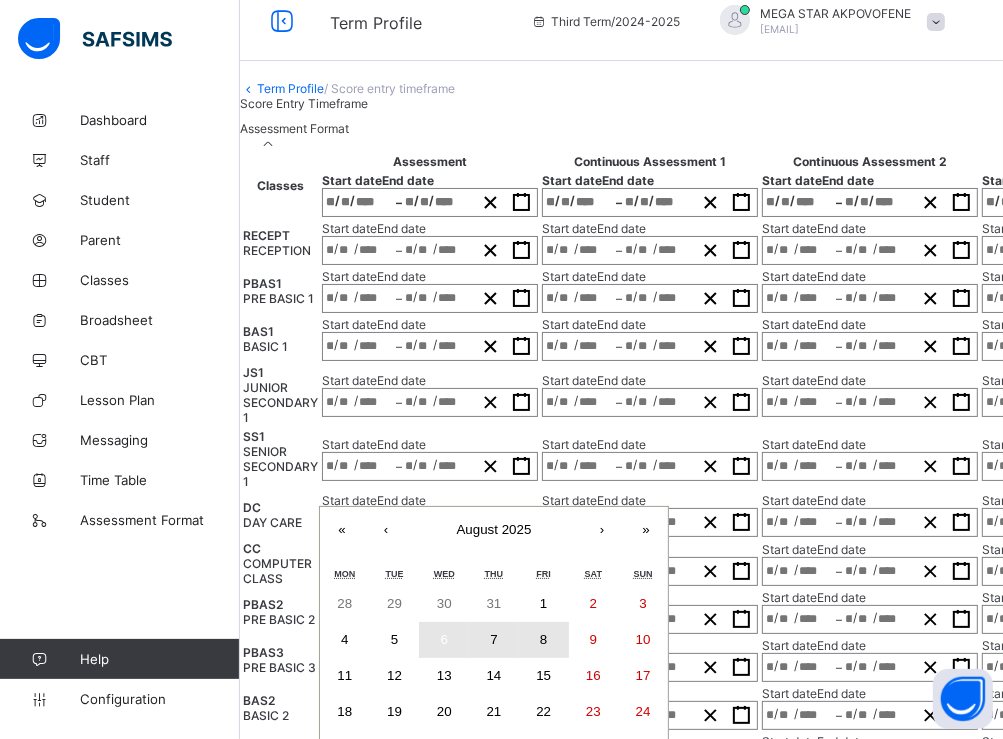 click on "8" at bounding box center [543, 639] 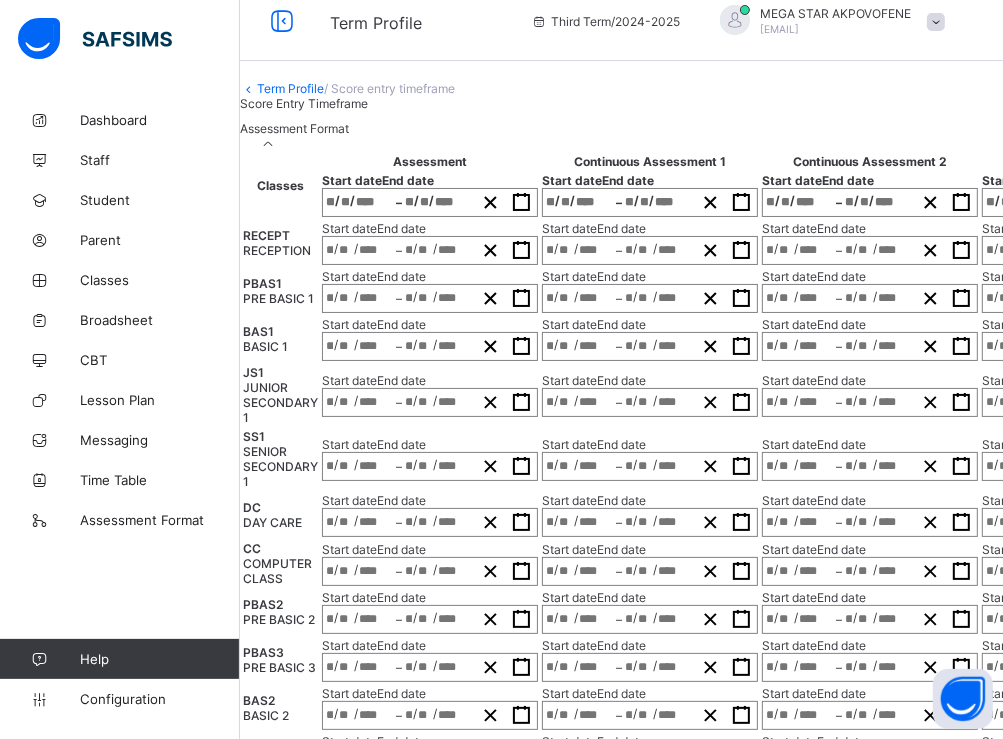 scroll, scrollTop: 570, scrollLeft: 237, axis: both 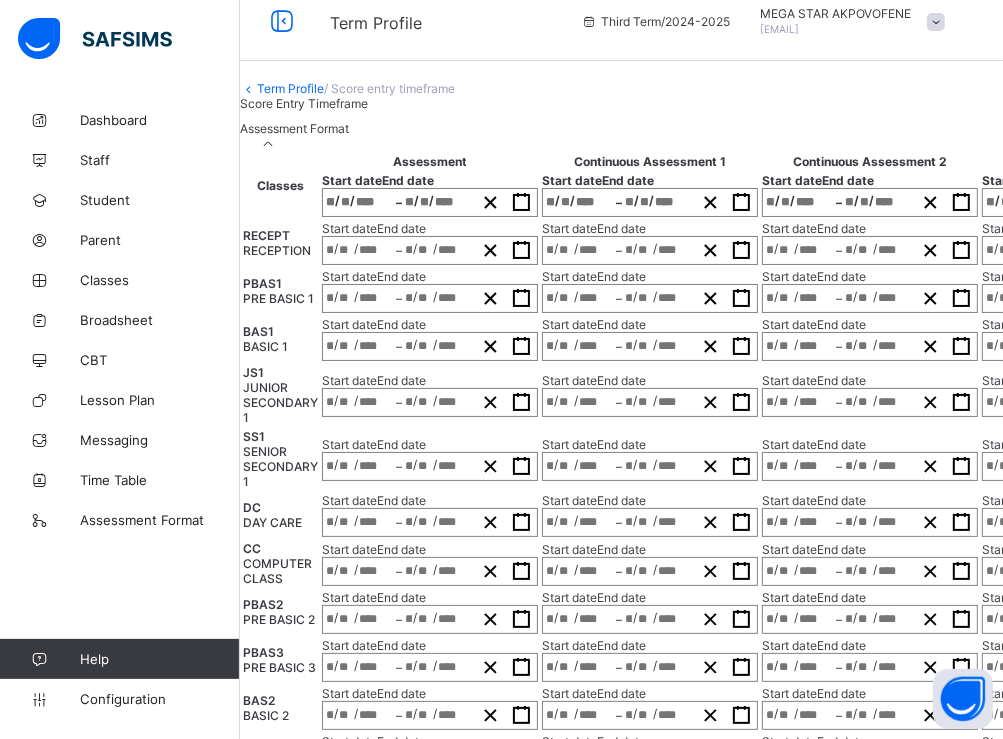 click on "**********" at bounding box center [579, 763] 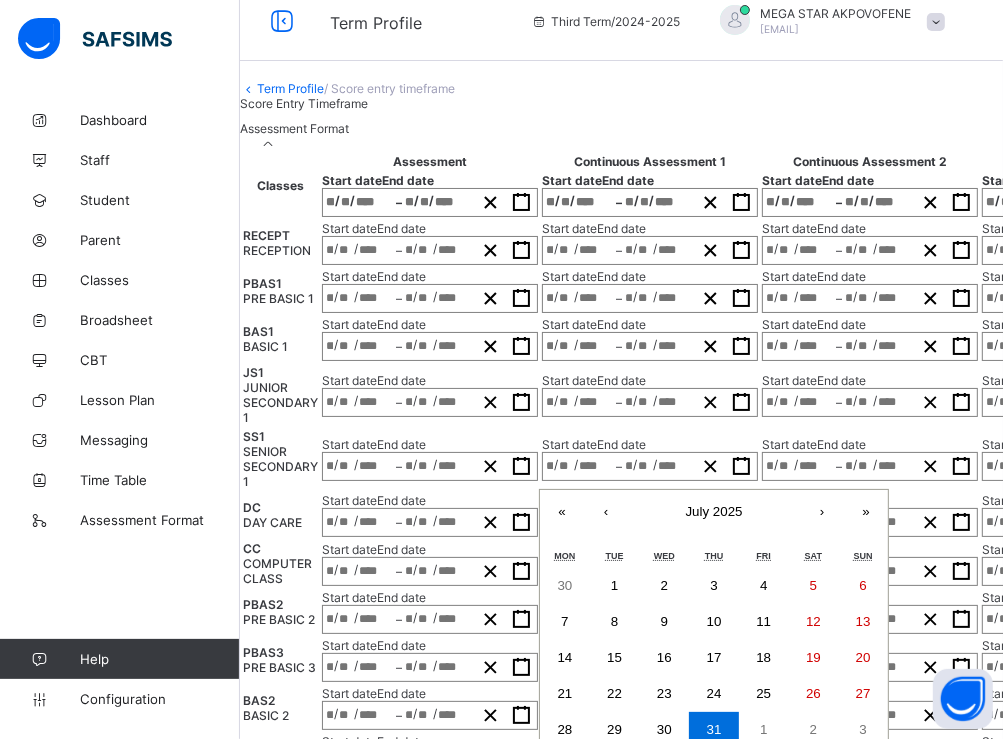 scroll, scrollTop: 477, scrollLeft: 237, axis: both 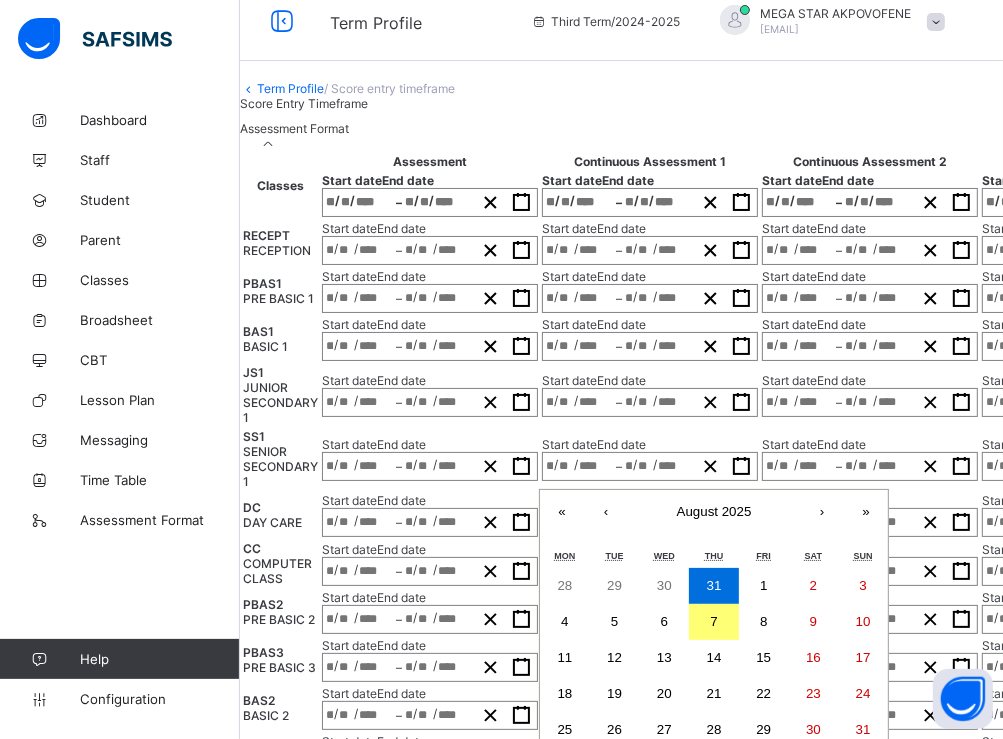 click on "6" at bounding box center (665, 622) 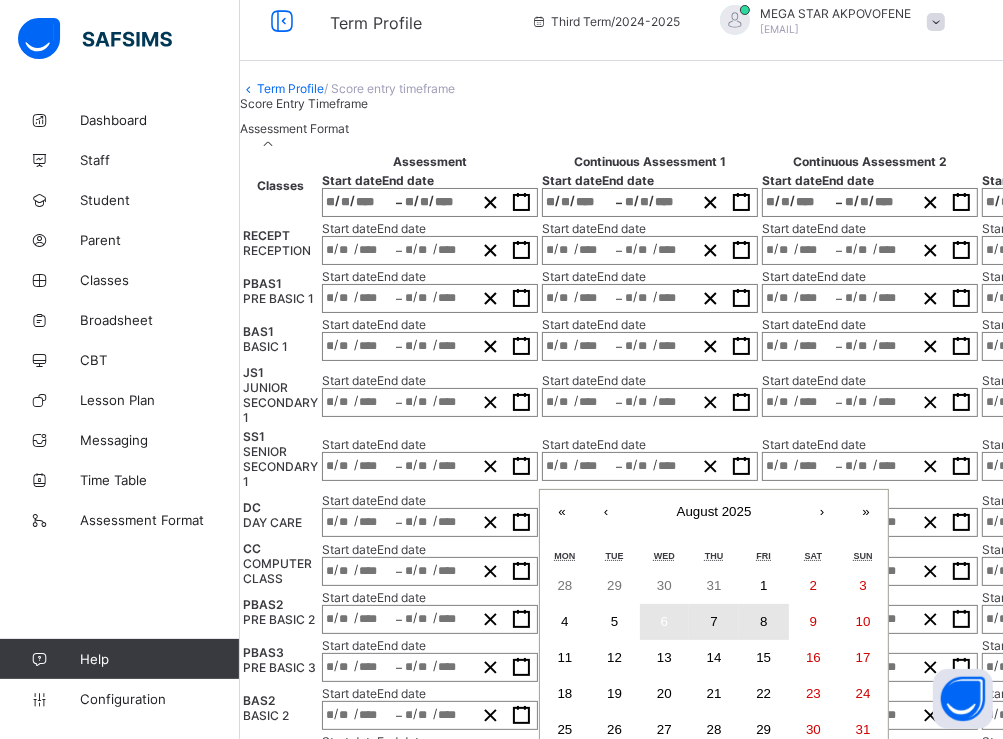 click on "8" at bounding box center (763, 621) 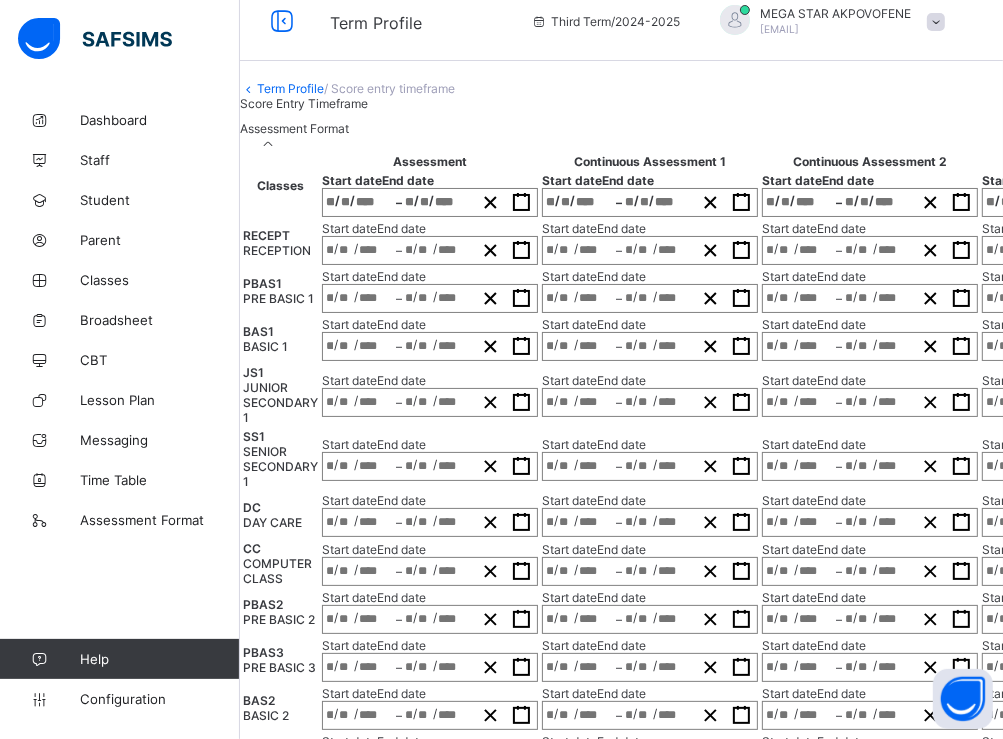 scroll, scrollTop: 668, scrollLeft: 570, axis: both 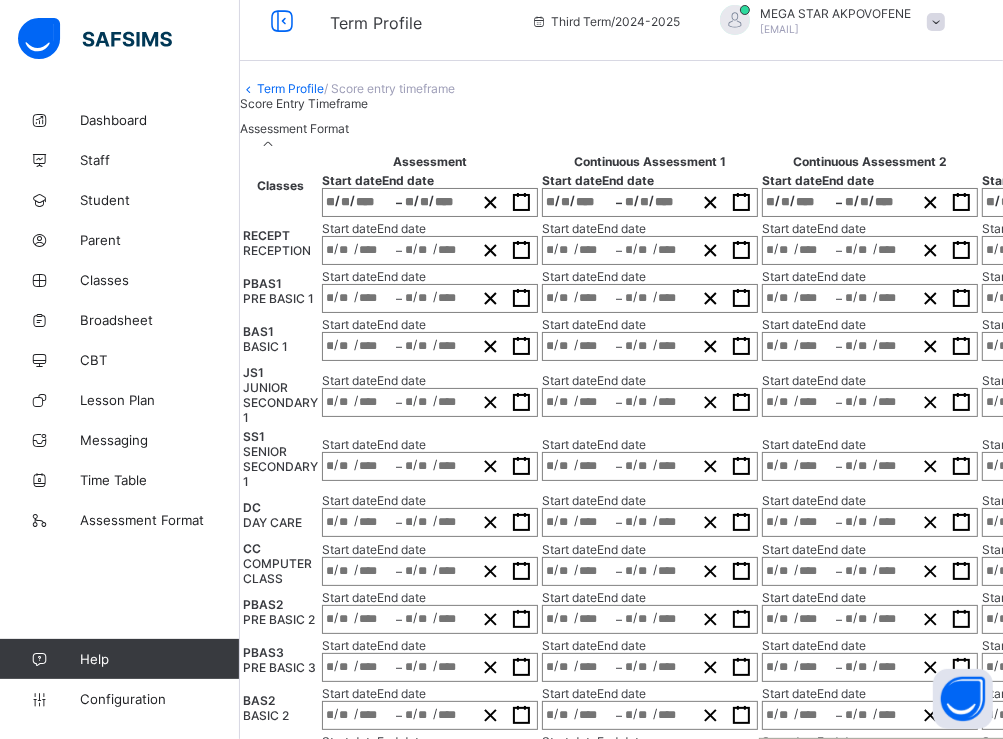 click on "›" at bounding box center [1042, 761] 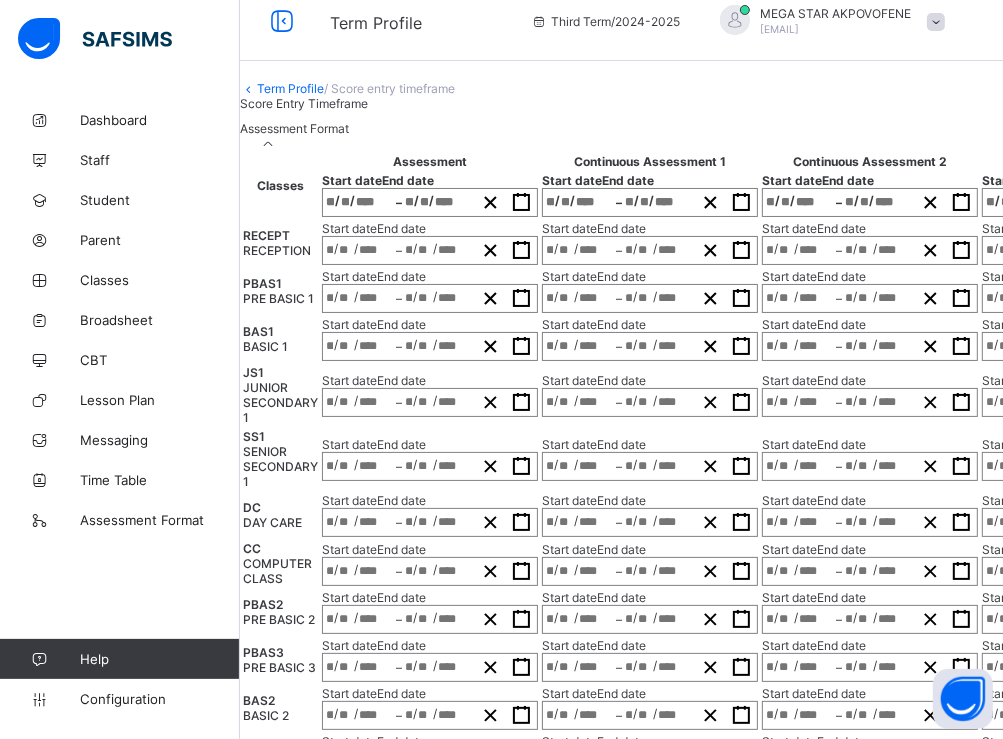 scroll, scrollTop: 668, scrollLeft: 802, axis: both 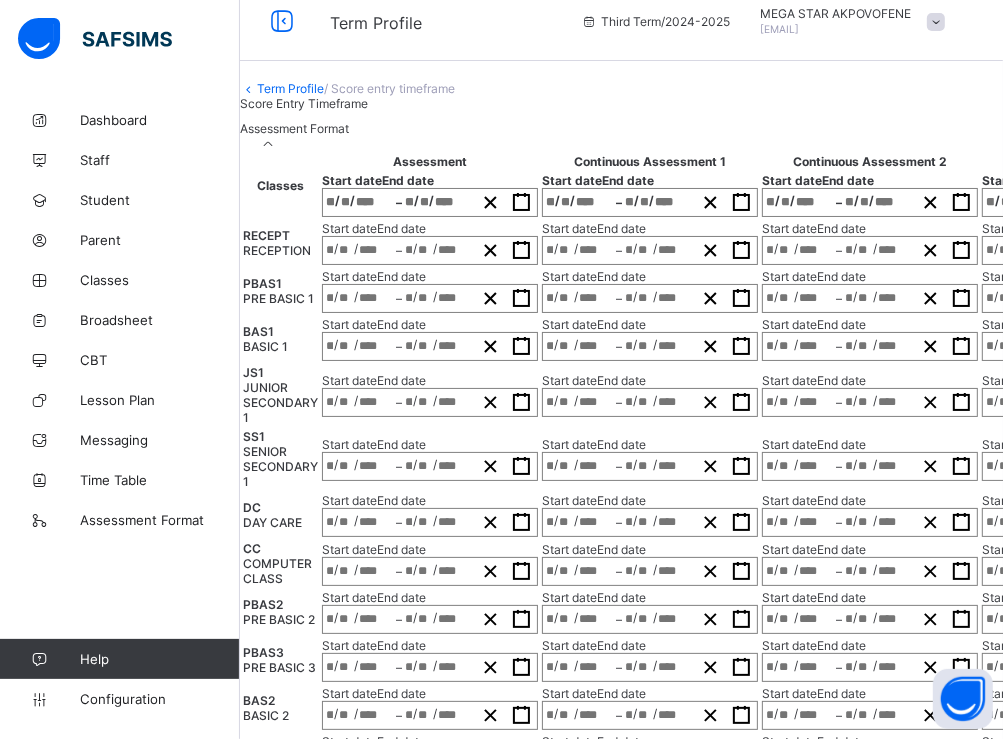 click on "/" 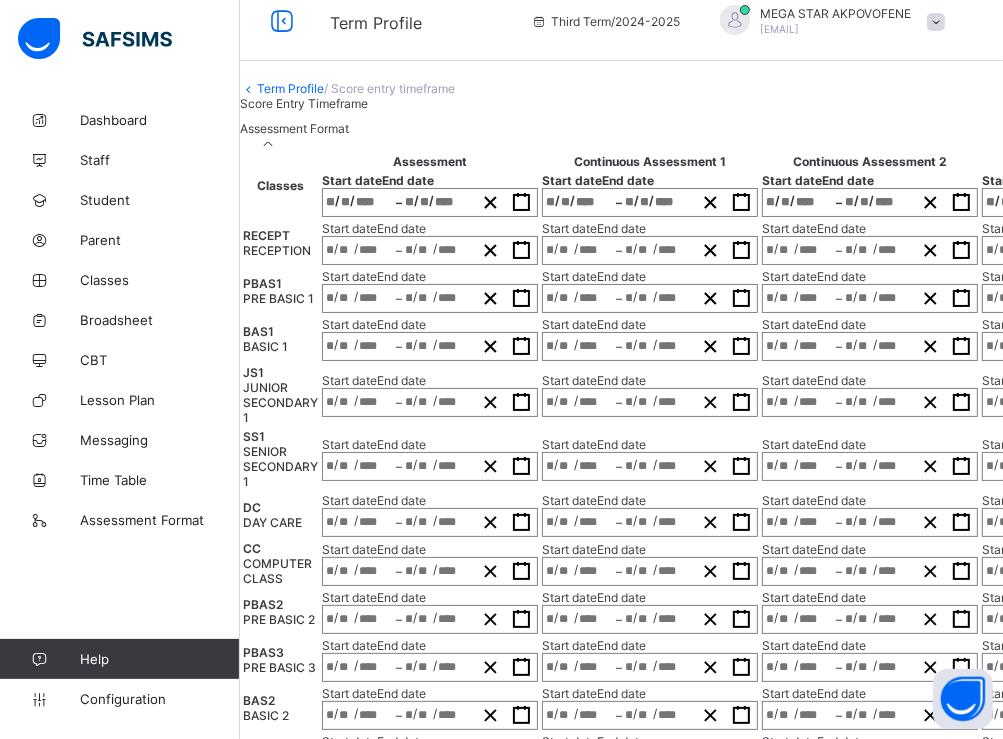 click on "/" 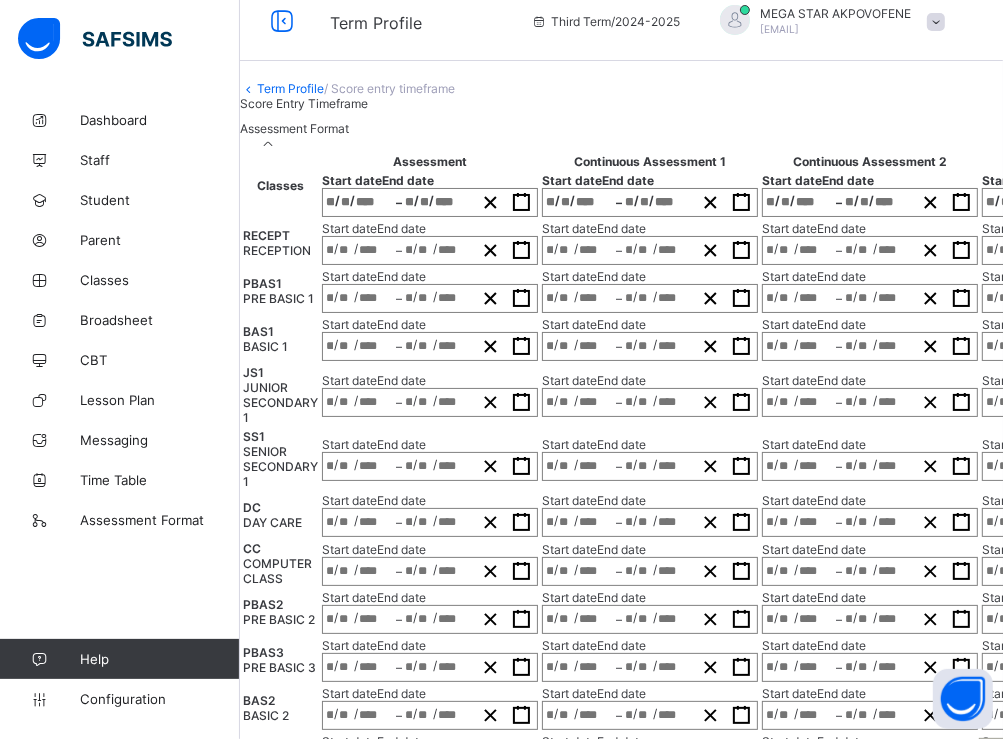 click on "›" at bounding box center (1262, 761) 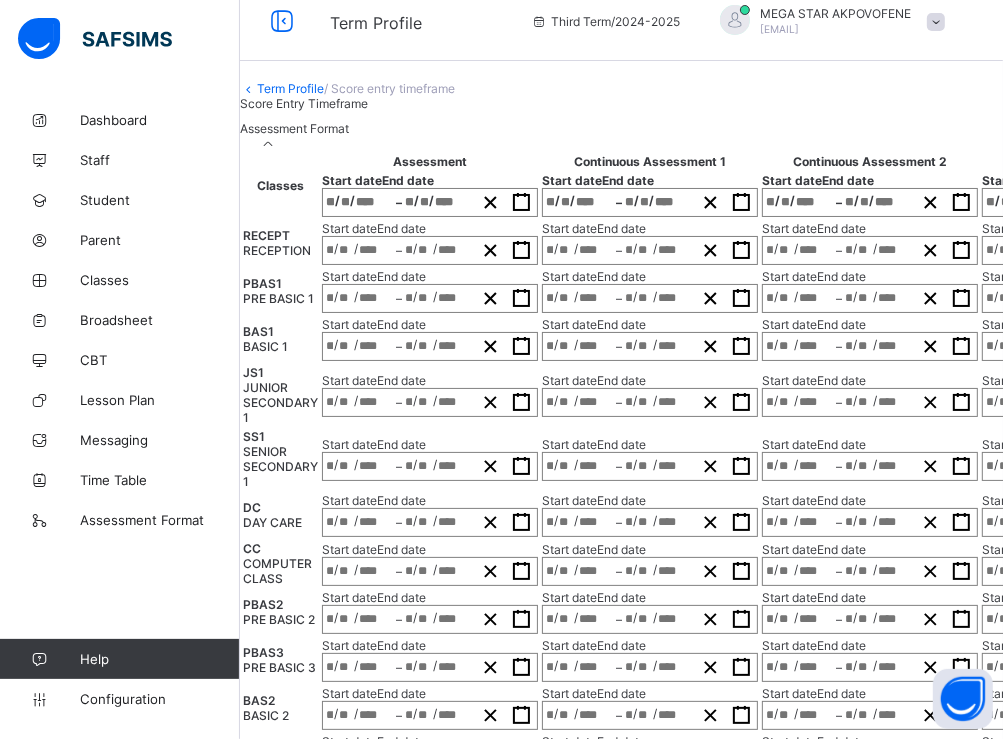 click on "Apply" at bounding box center [1233, 756] 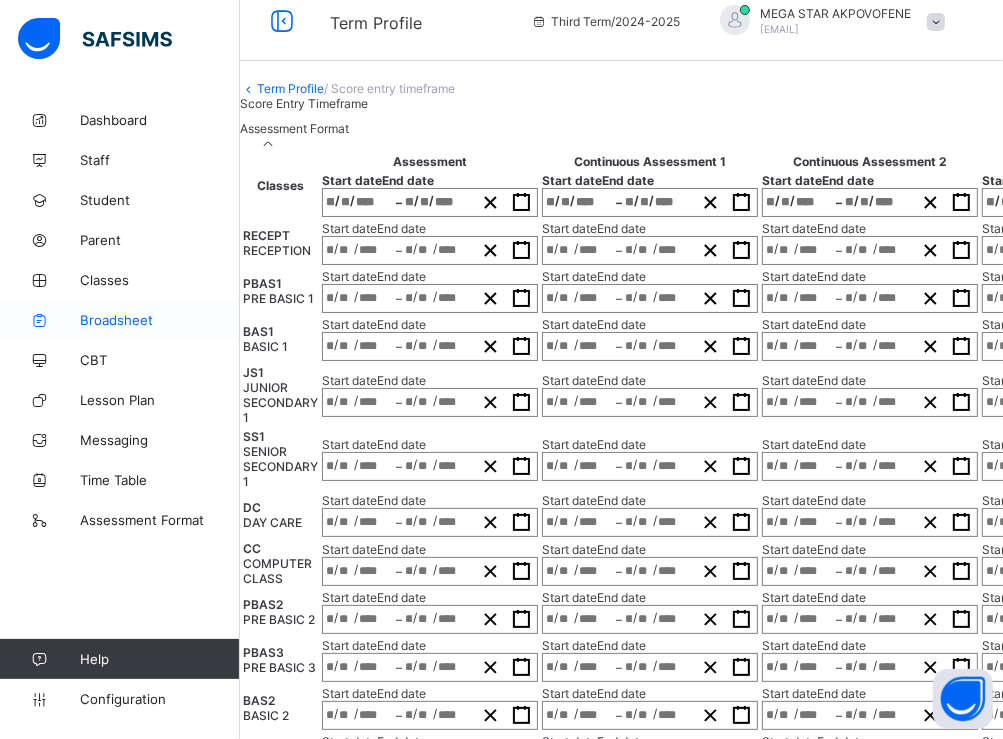 click on "Broadsheet" at bounding box center [160, 320] 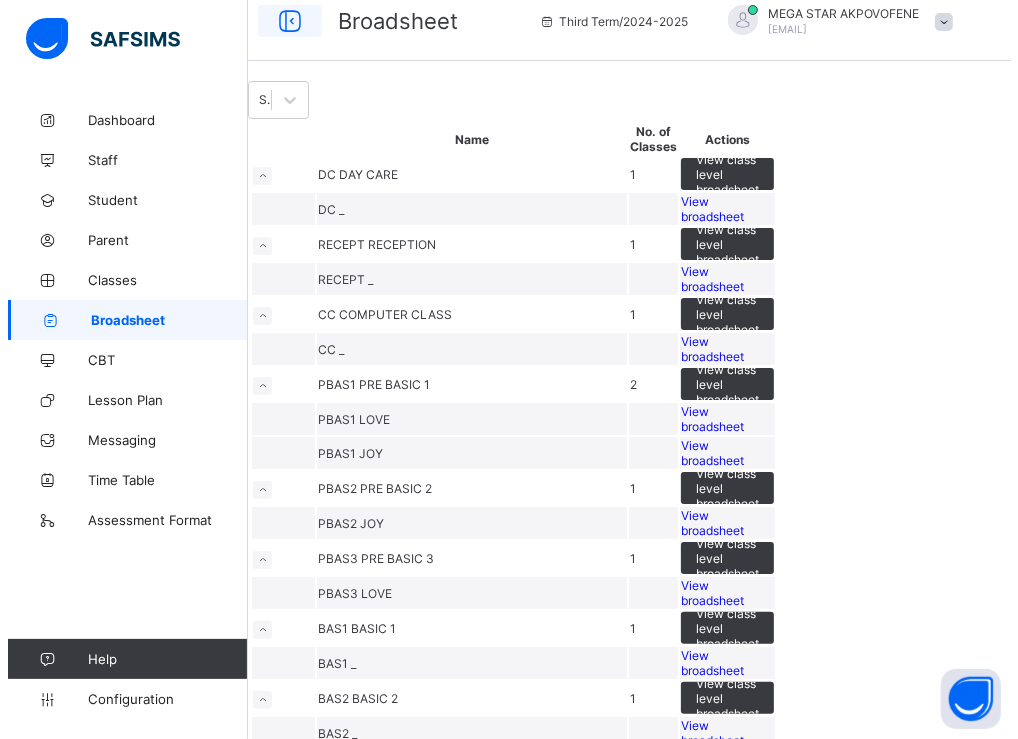 scroll, scrollTop: 0, scrollLeft: 0, axis: both 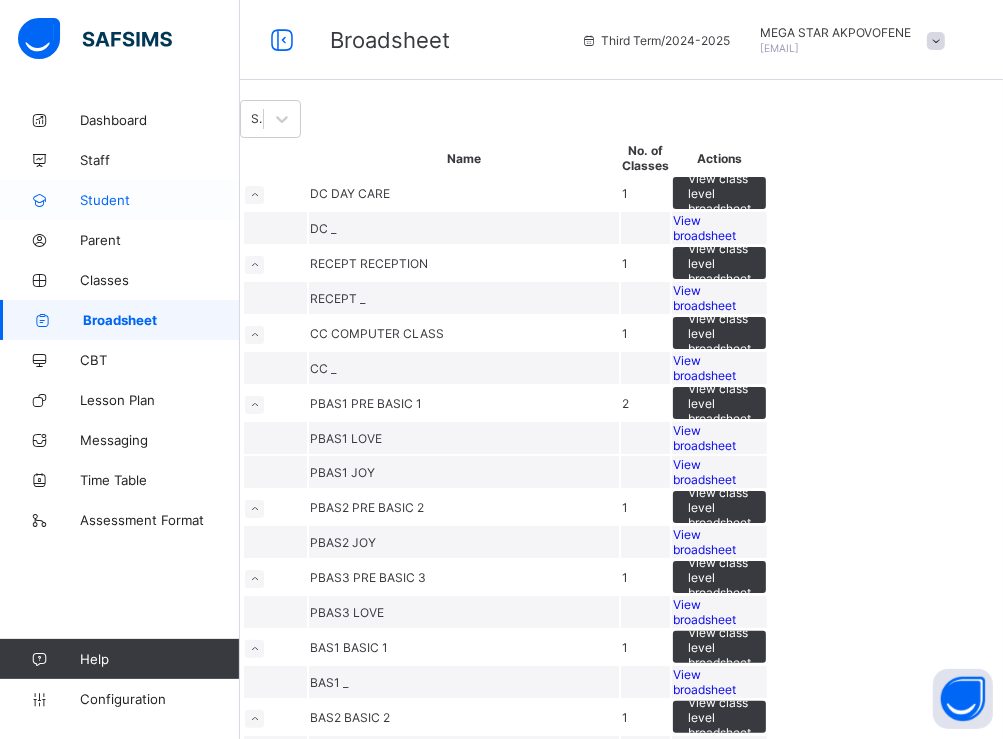 click on "Student" at bounding box center (120, 200) 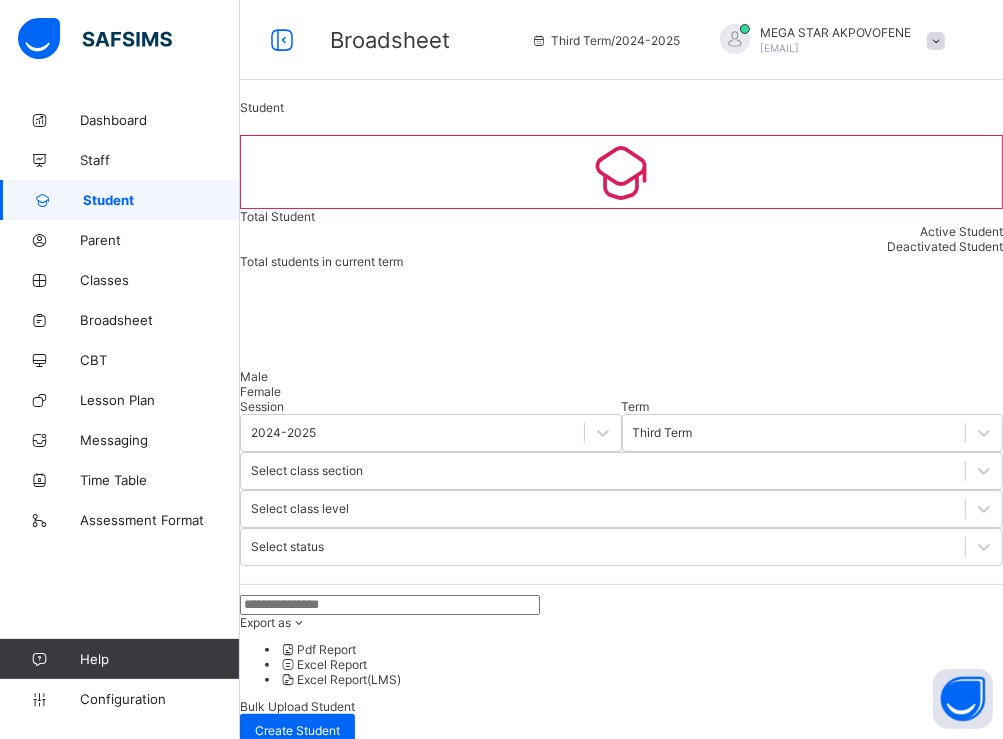 click at bounding box center [390, 605] 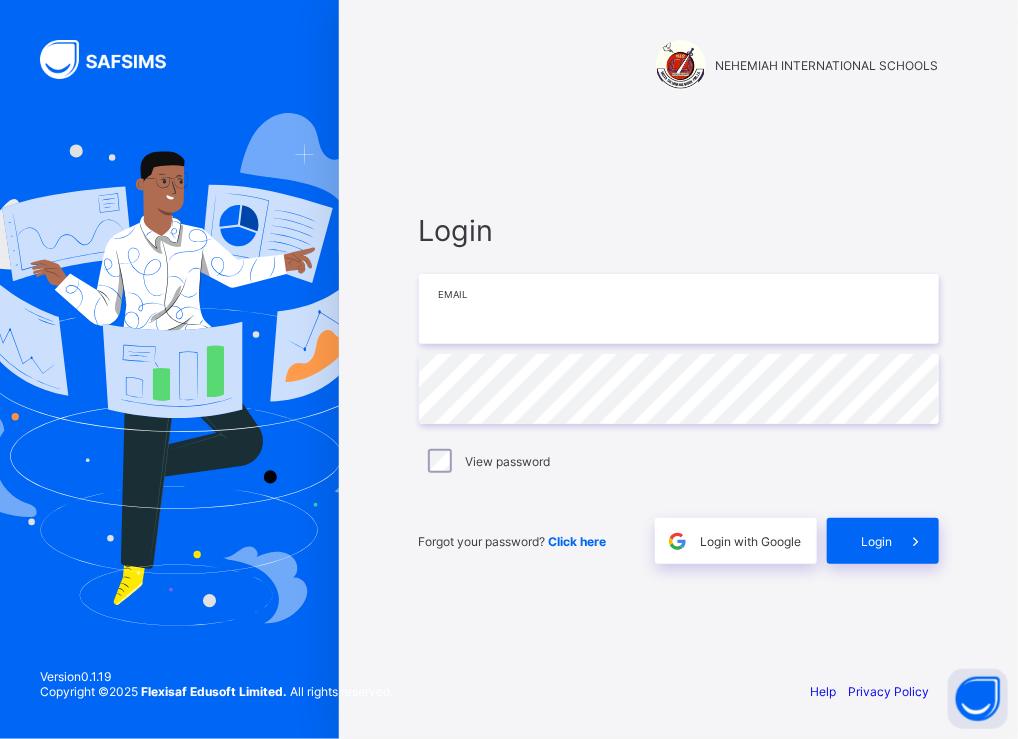 type on "**********" 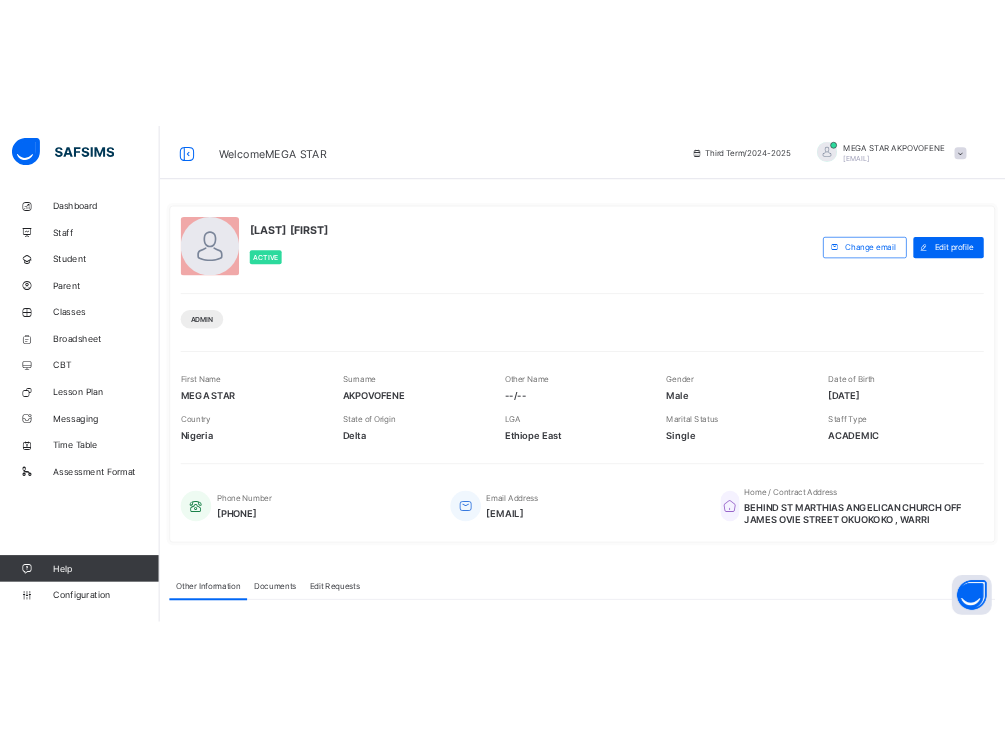 scroll, scrollTop: 0, scrollLeft: 0, axis: both 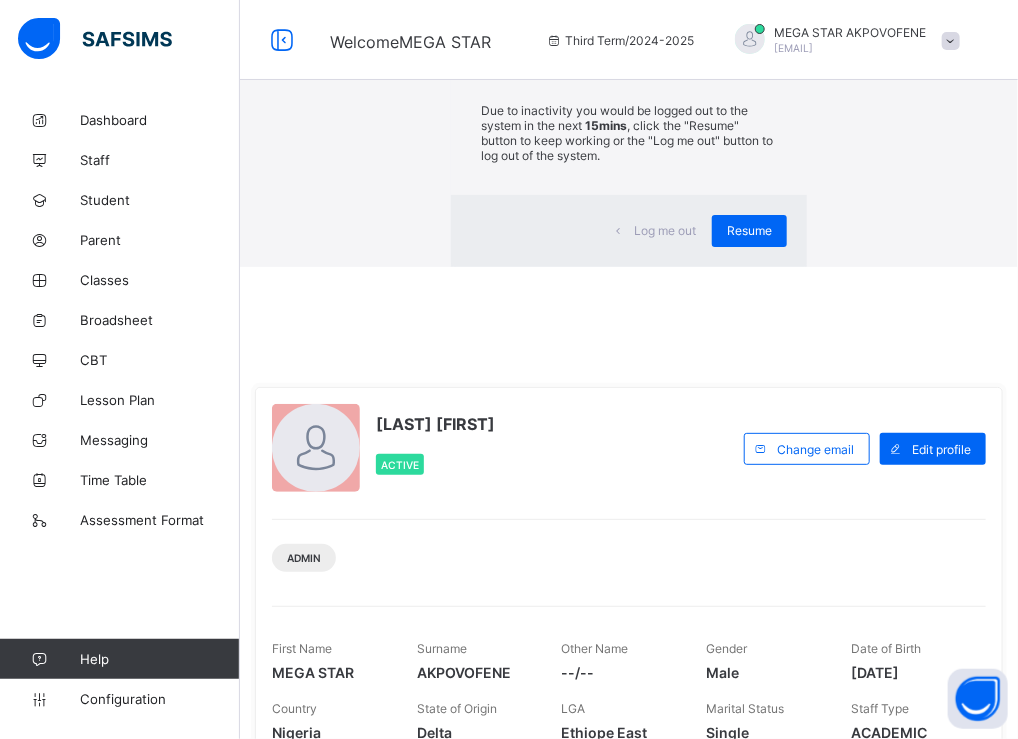 click on "Log me out" at bounding box center (665, 230) 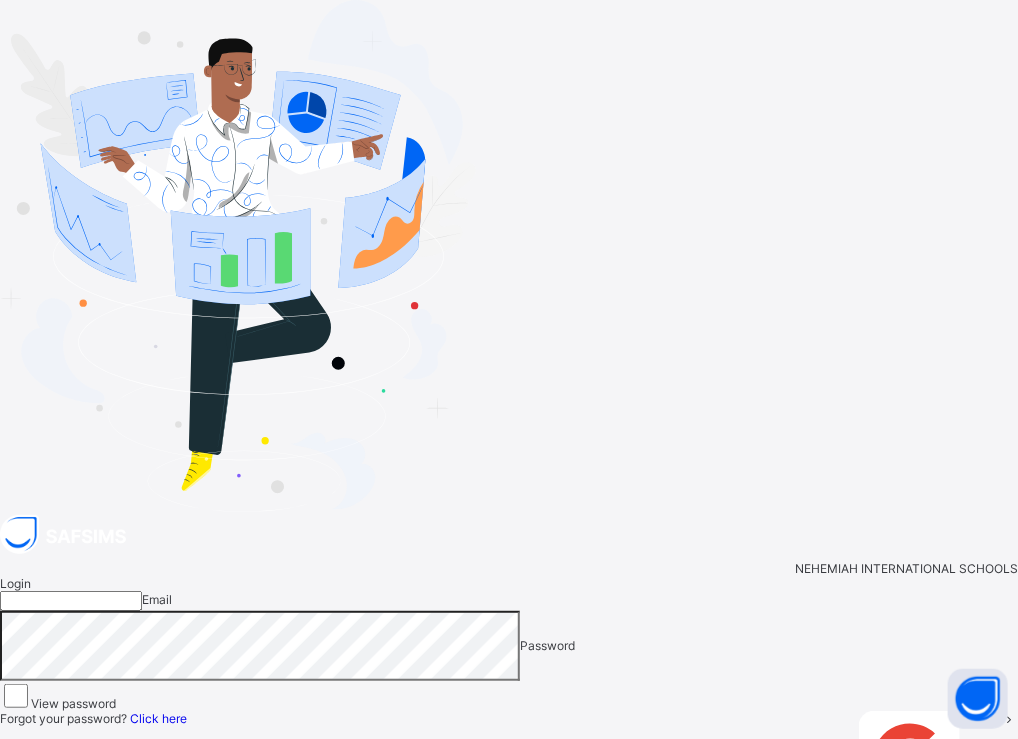 type on "**********" 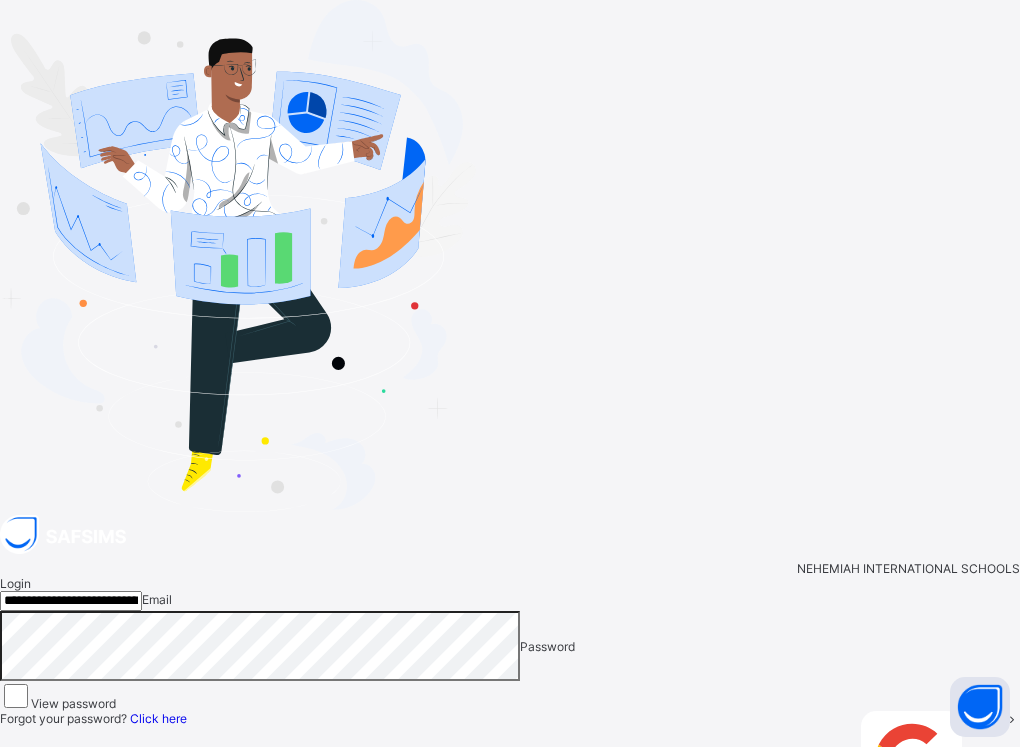 click on "Login" at bounding box center (987, 718) 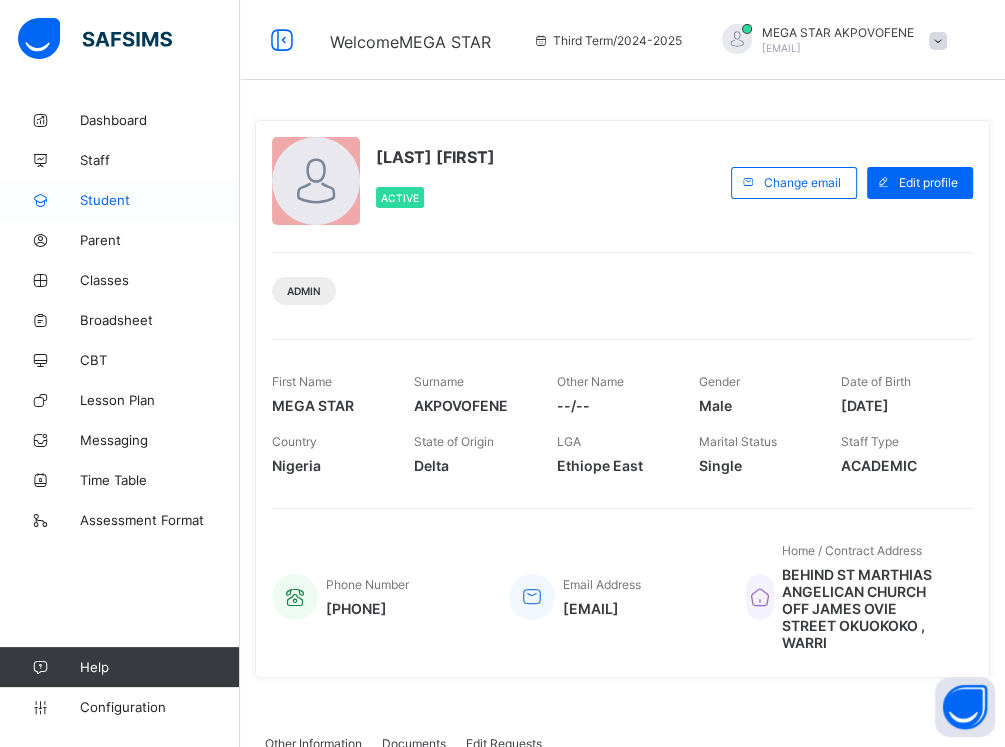 click on "Student" at bounding box center (160, 200) 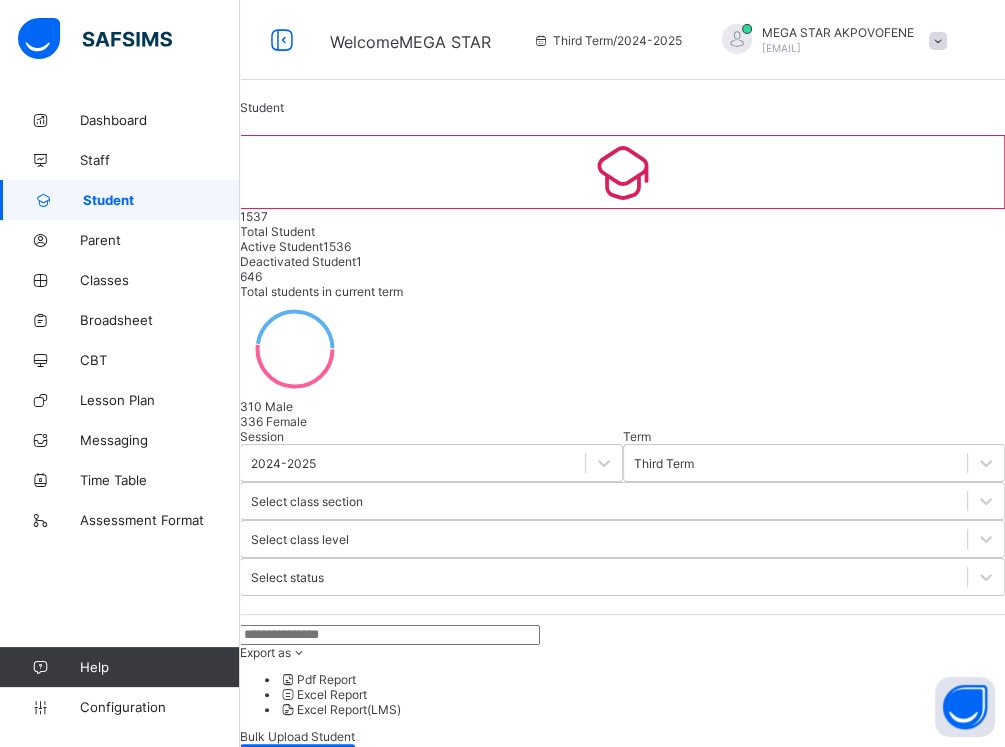 click at bounding box center [390, 635] 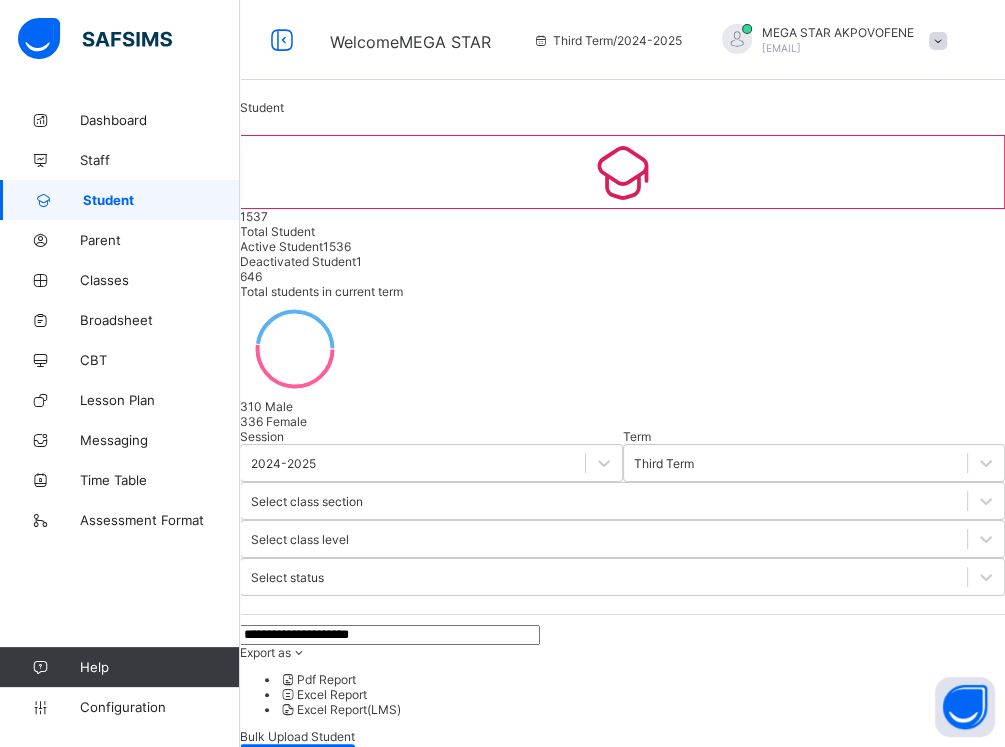 drag, startPoint x: 455, startPoint y: 445, endPoint x: 260, endPoint y: 448, distance: 195.02307 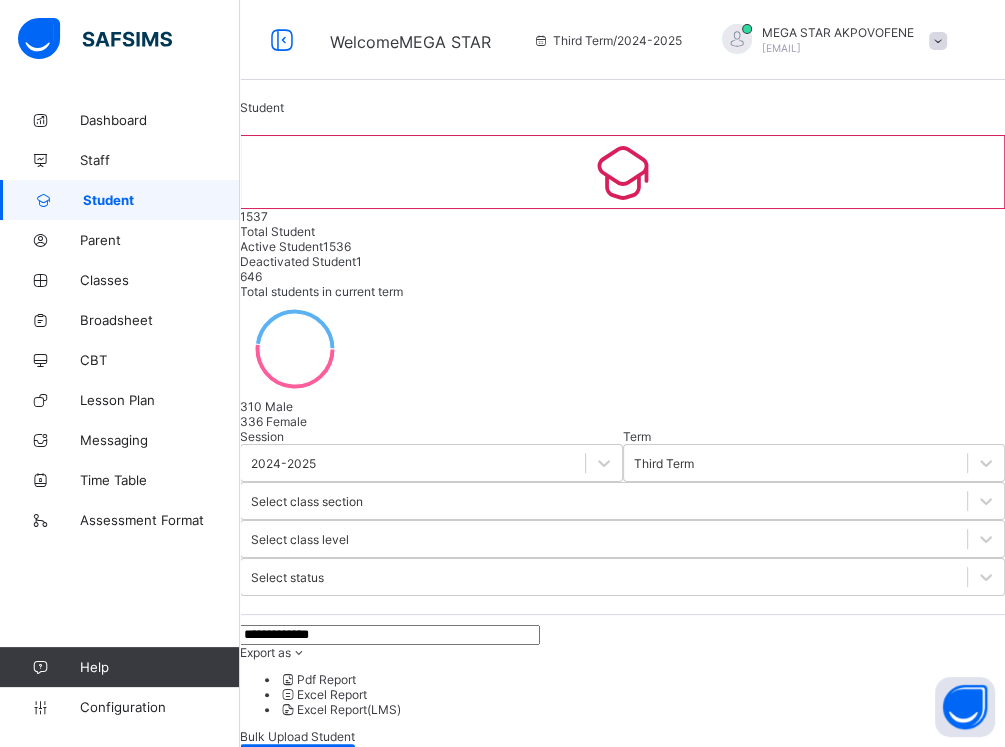 type on "**********" 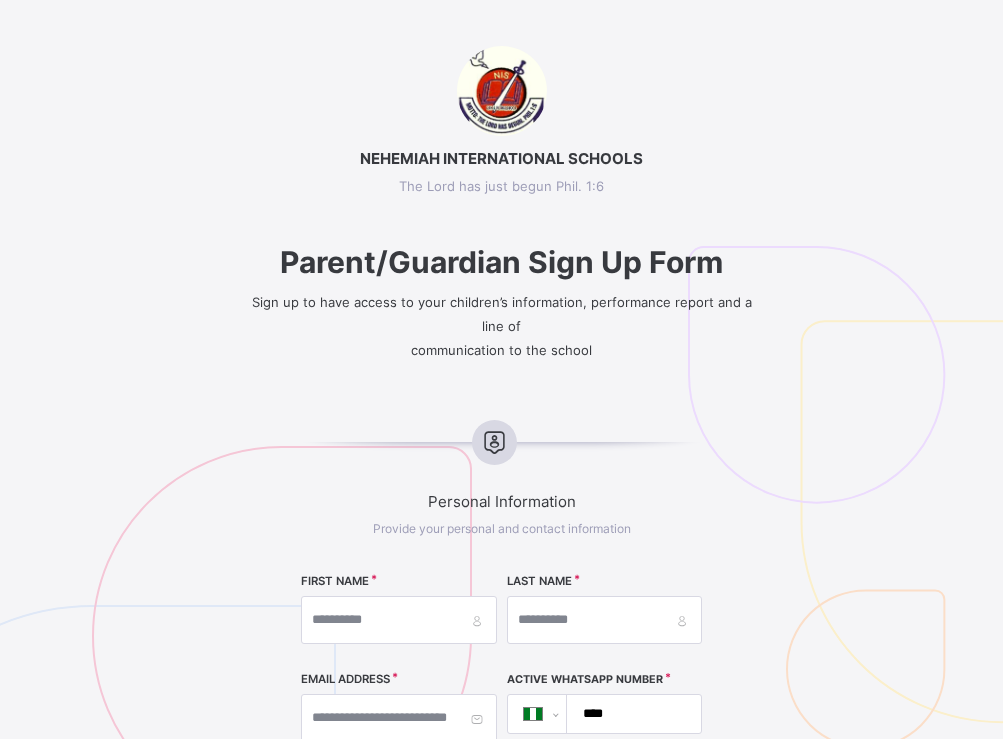 select on "**" 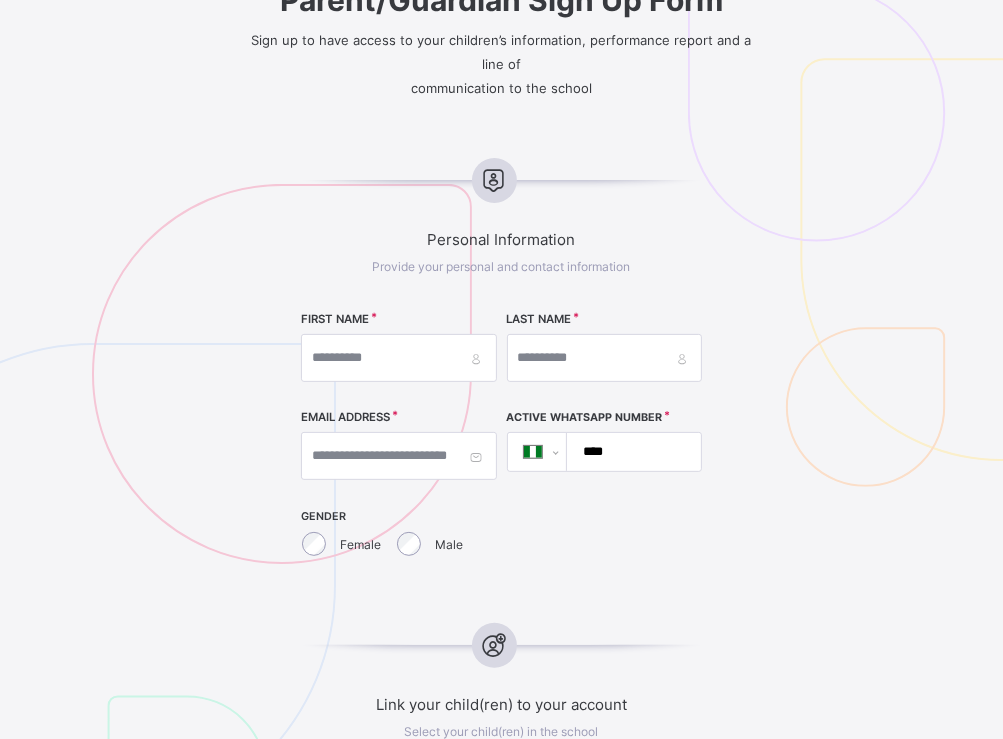 scroll, scrollTop: 269, scrollLeft: 0, axis: vertical 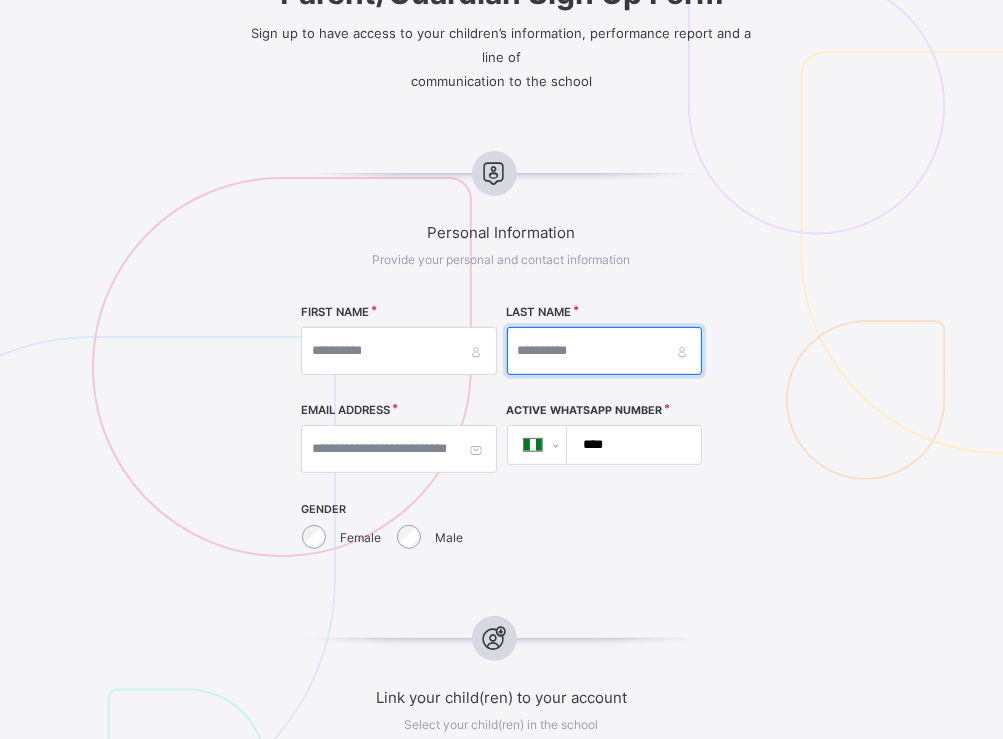click at bounding box center (605, 351) 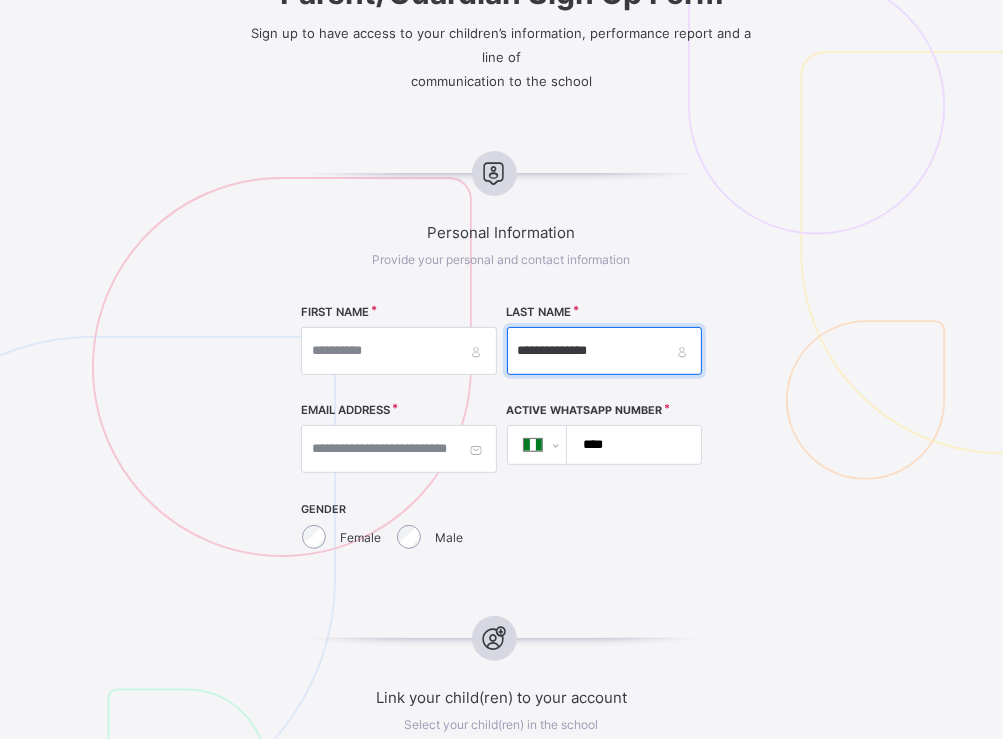 type on "**********" 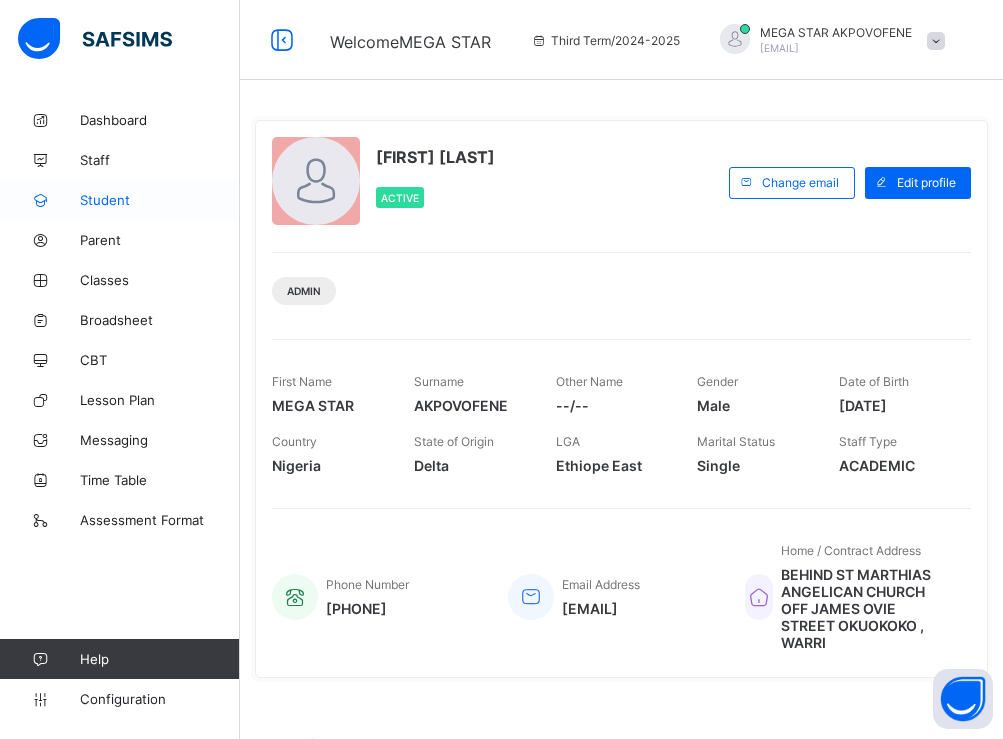 scroll, scrollTop: 0, scrollLeft: 0, axis: both 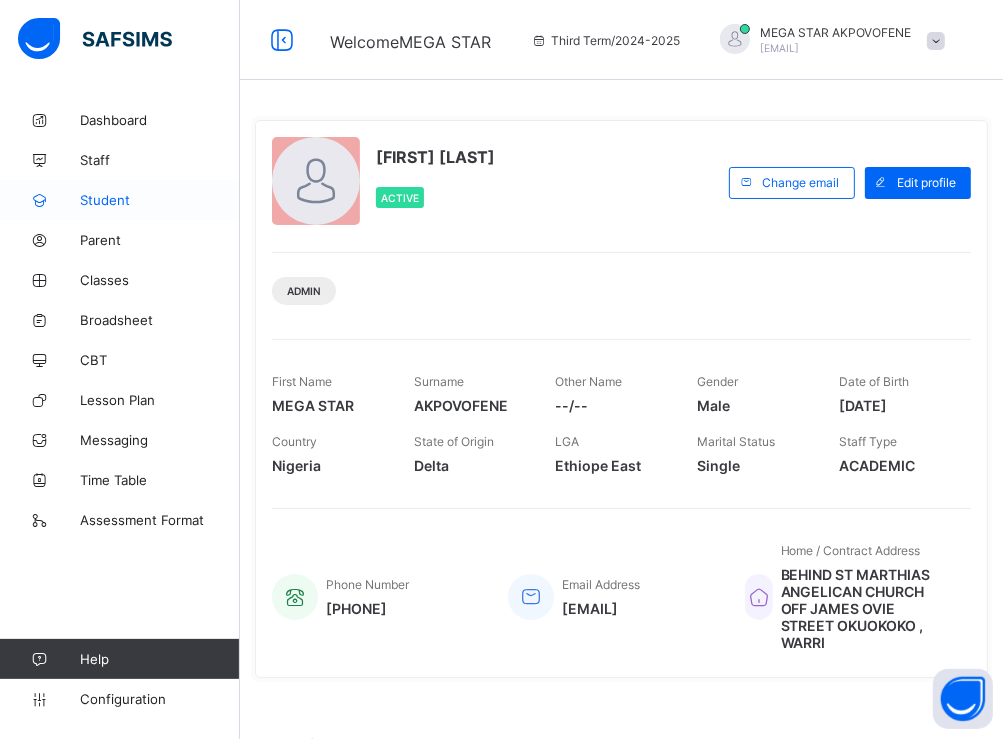 click on "Student" at bounding box center (160, 200) 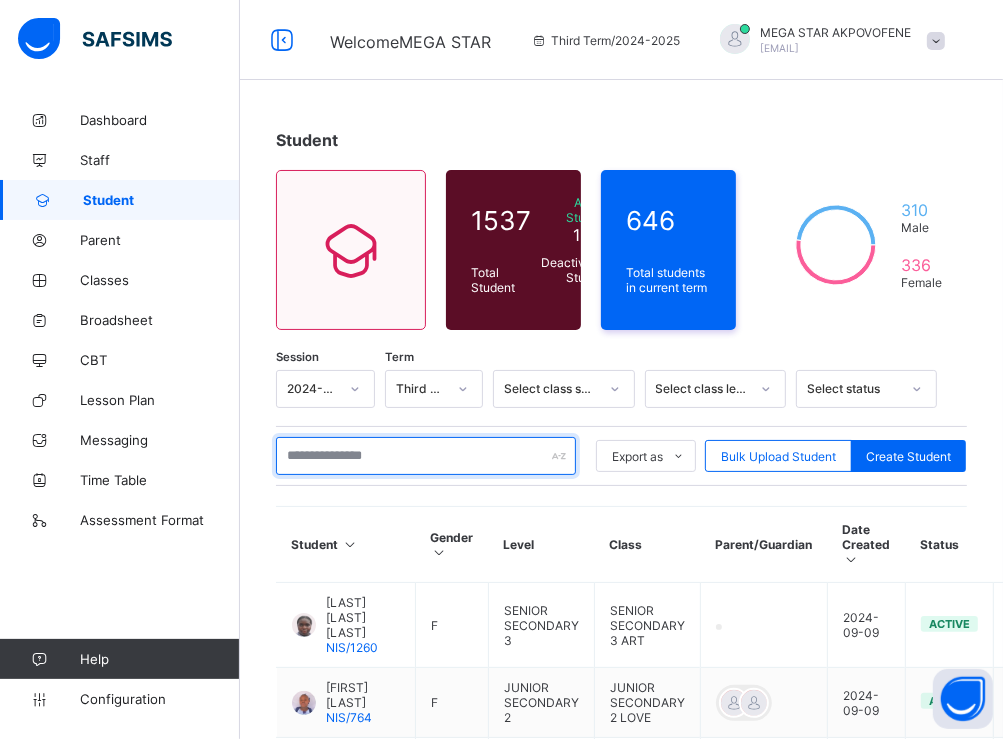 click at bounding box center [426, 456] 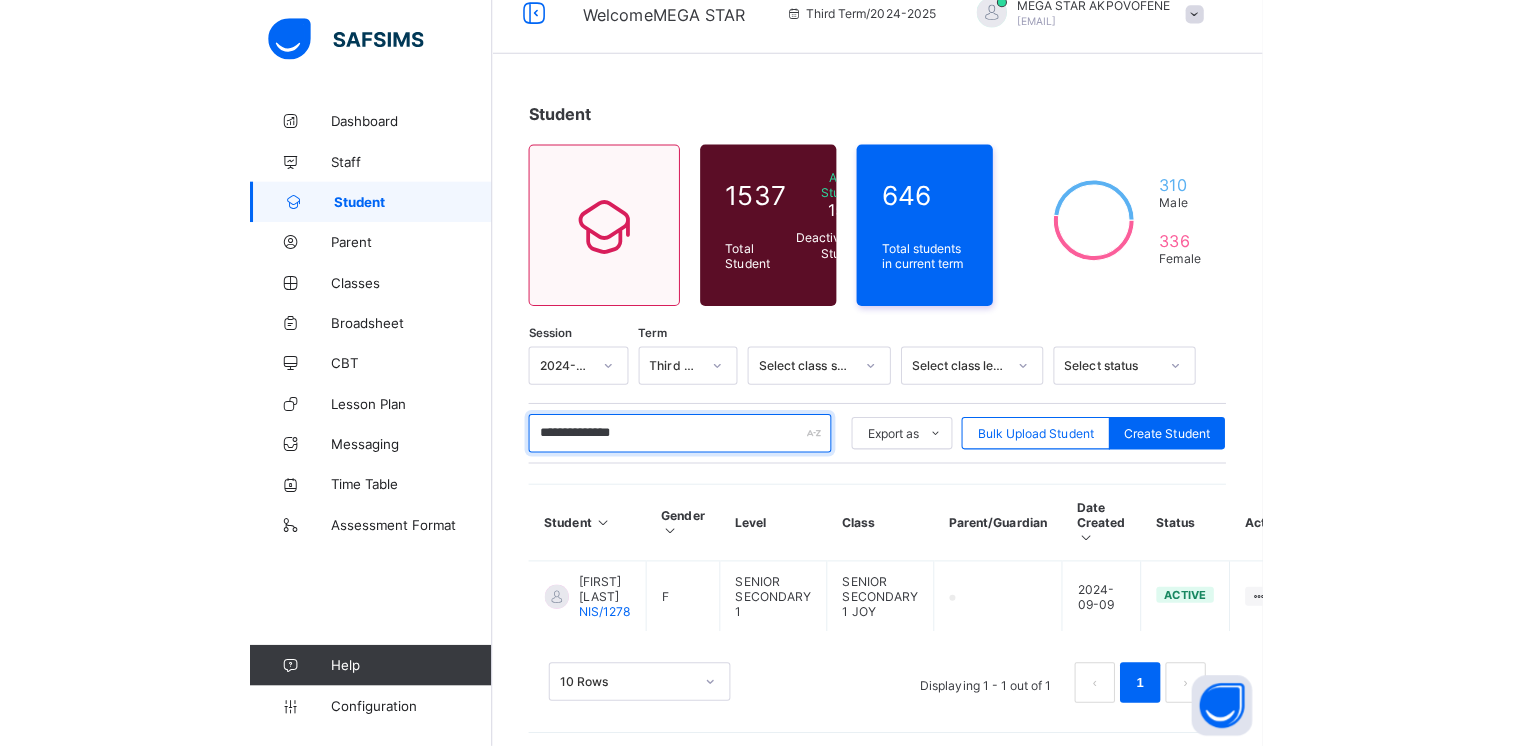 scroll, scrollTop: 63, scrollLeft: 0, axis: vertical 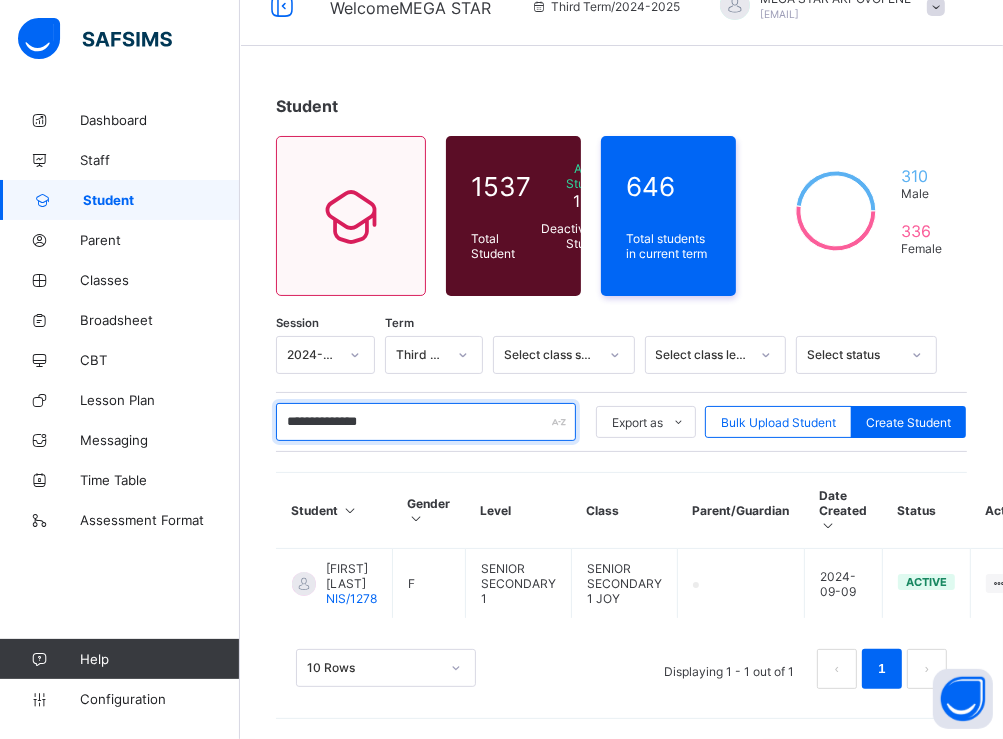 type on "**********" 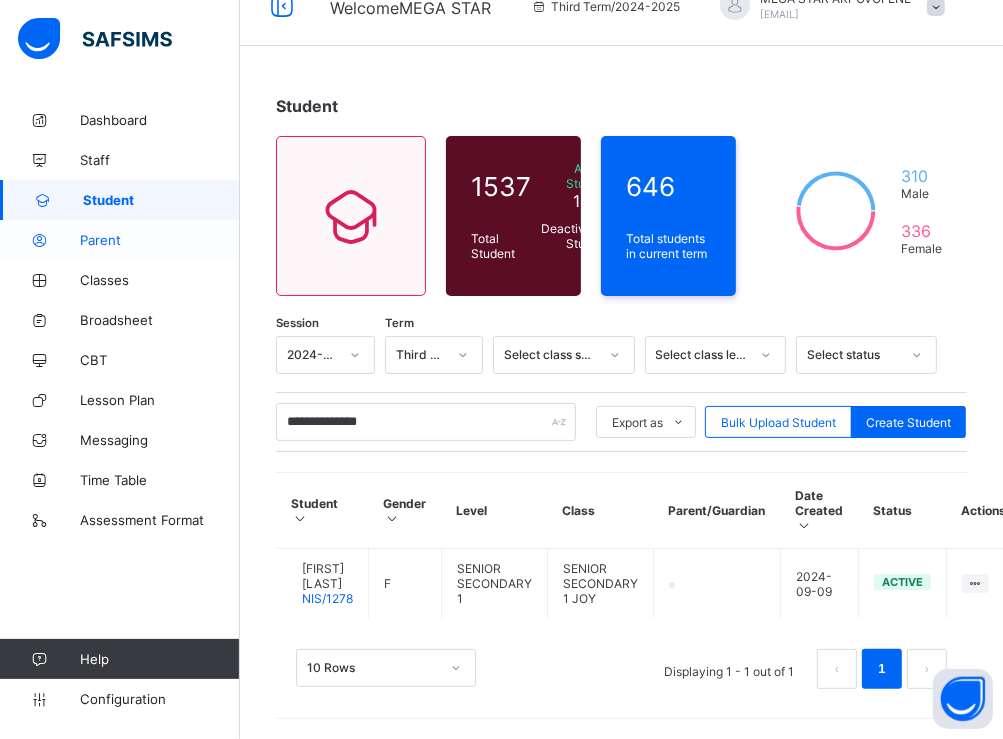 click on "Parent" at bounding box center [160, 240] 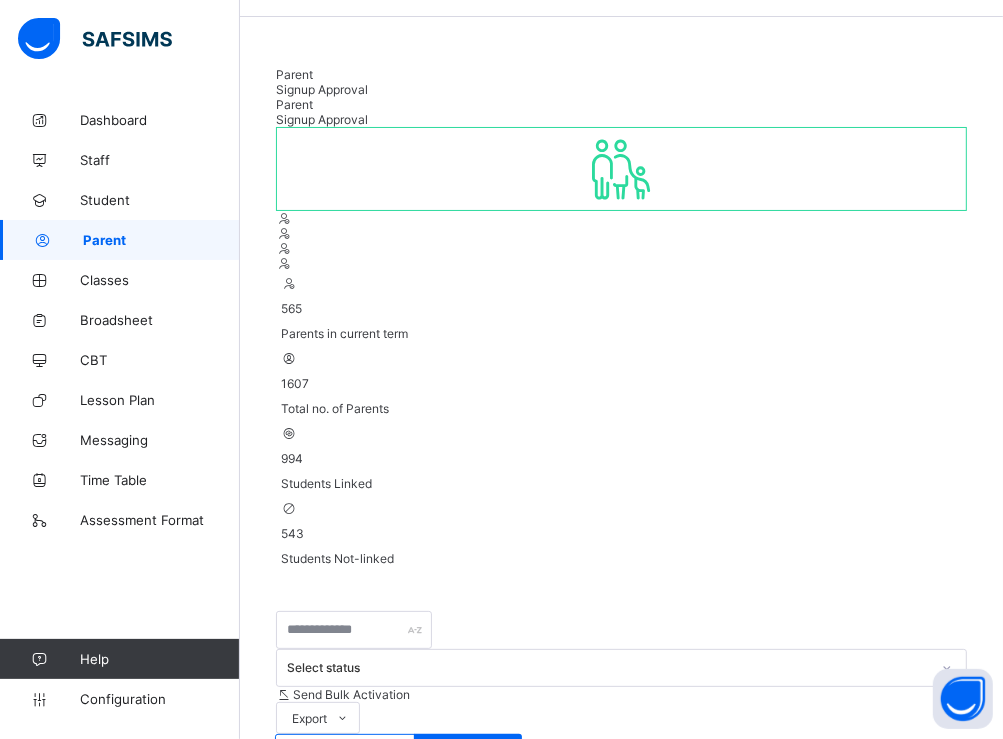 click on "Signup Approval" at bounding box center (322, 89) 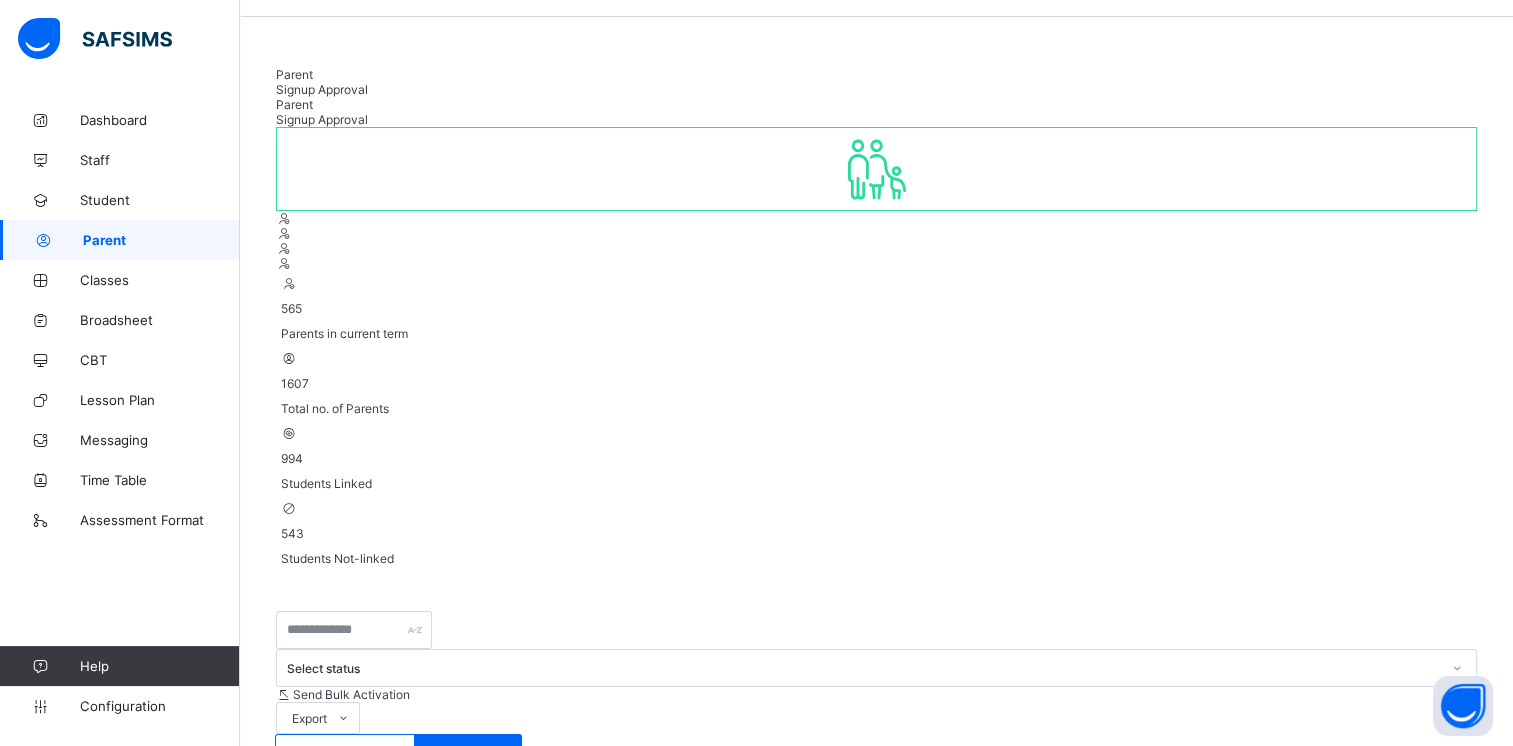 click on "Parent" at bounding box center (294, 74) 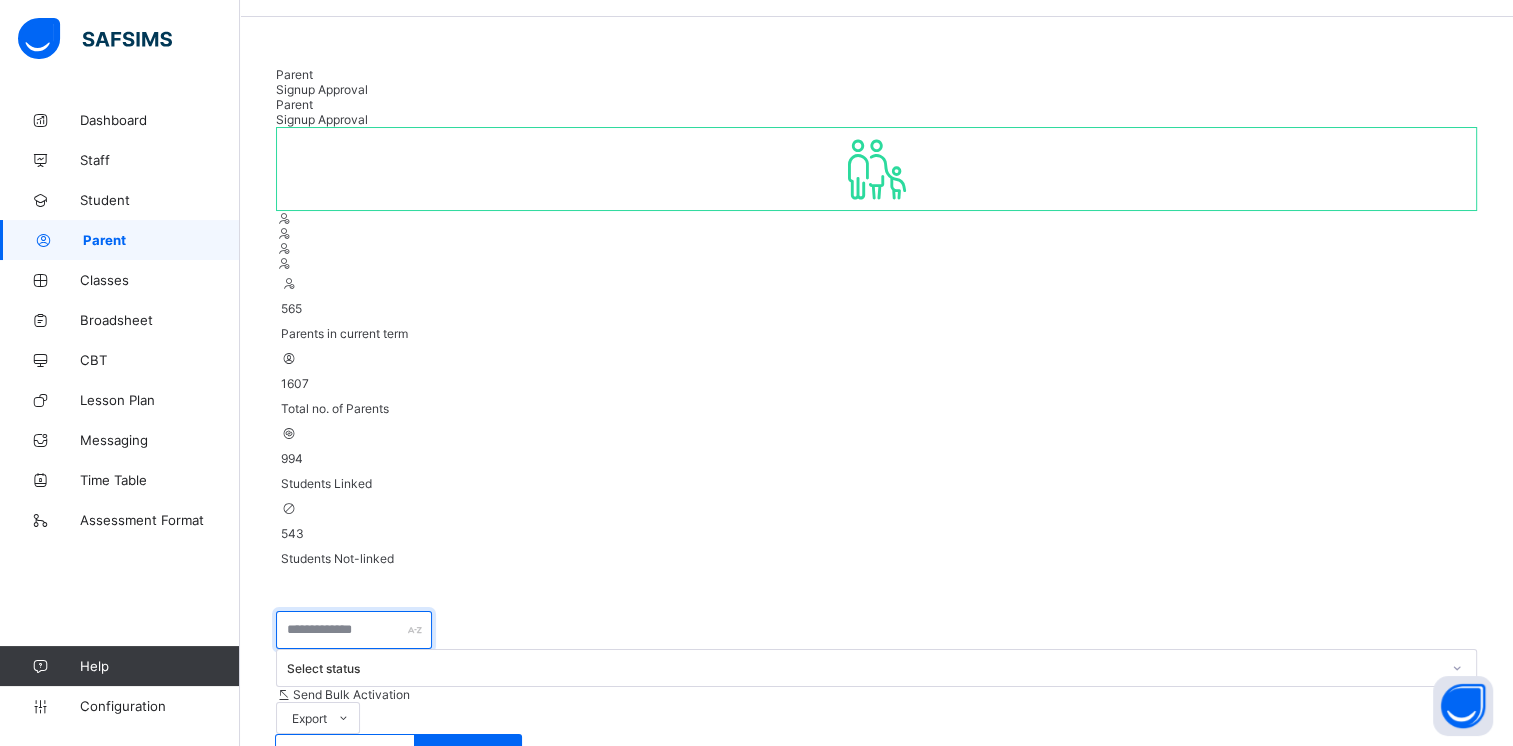 click at bounding box center (354, 630) 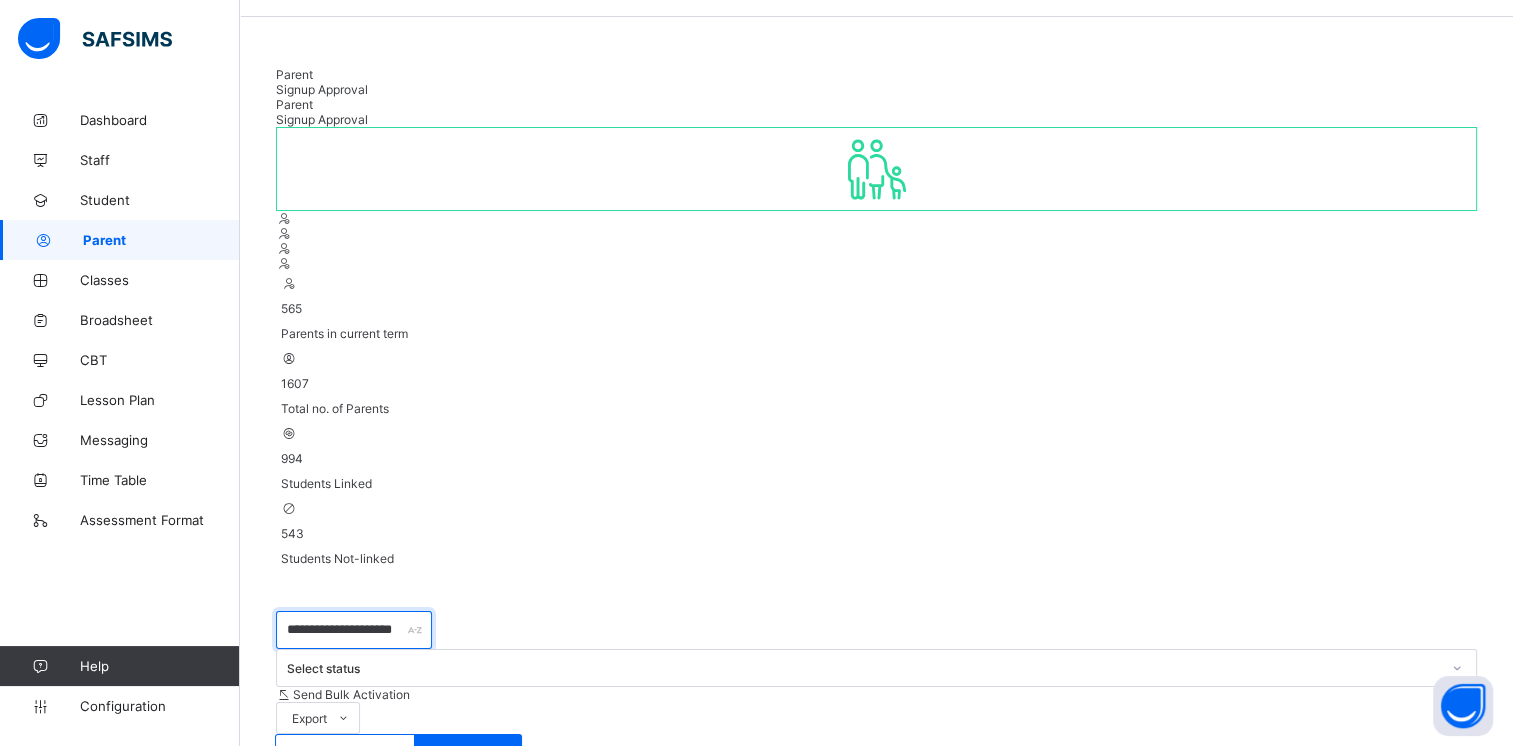 type on "**********" 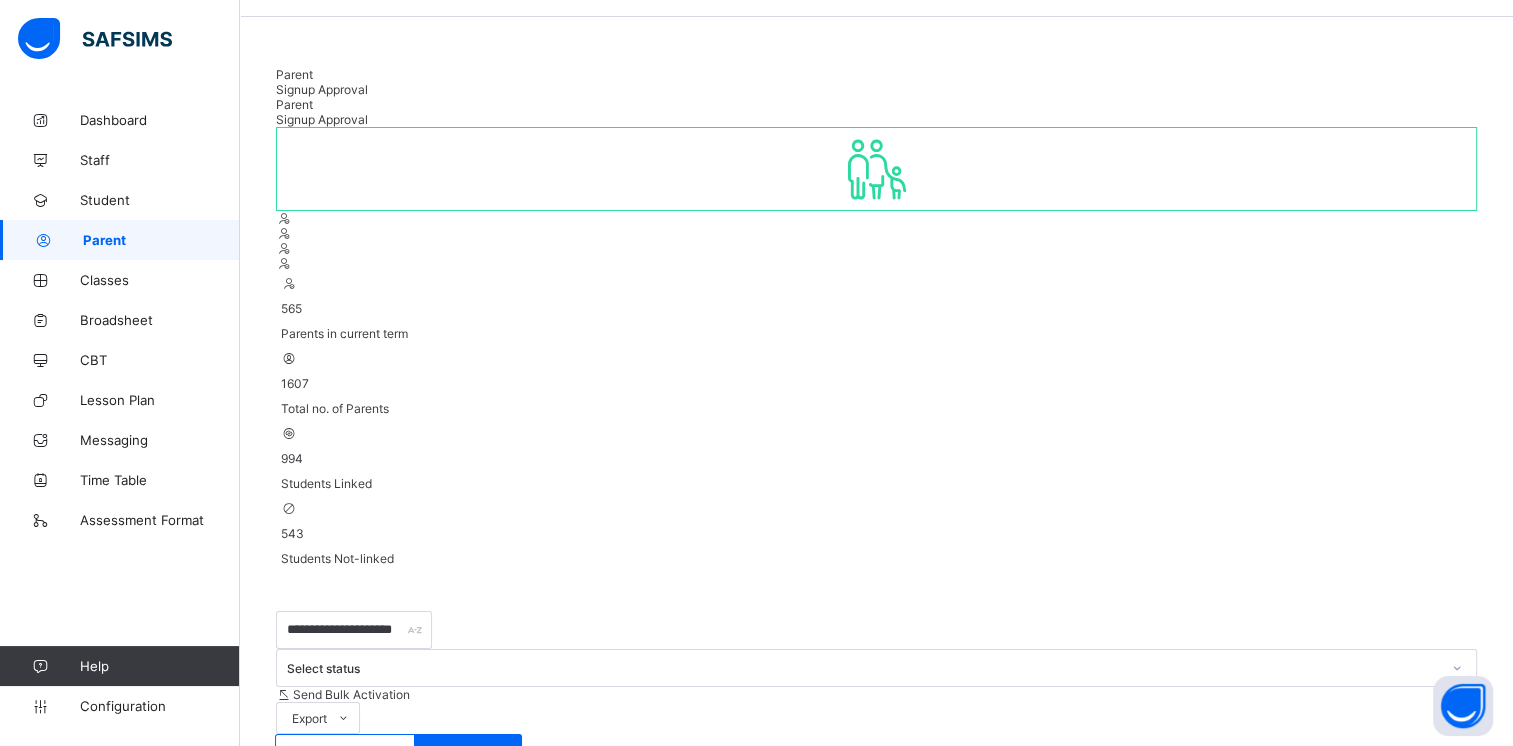 click on "[FIRST] - [LAST] [LAST] [LAST]" at bounding box center (392, 865) 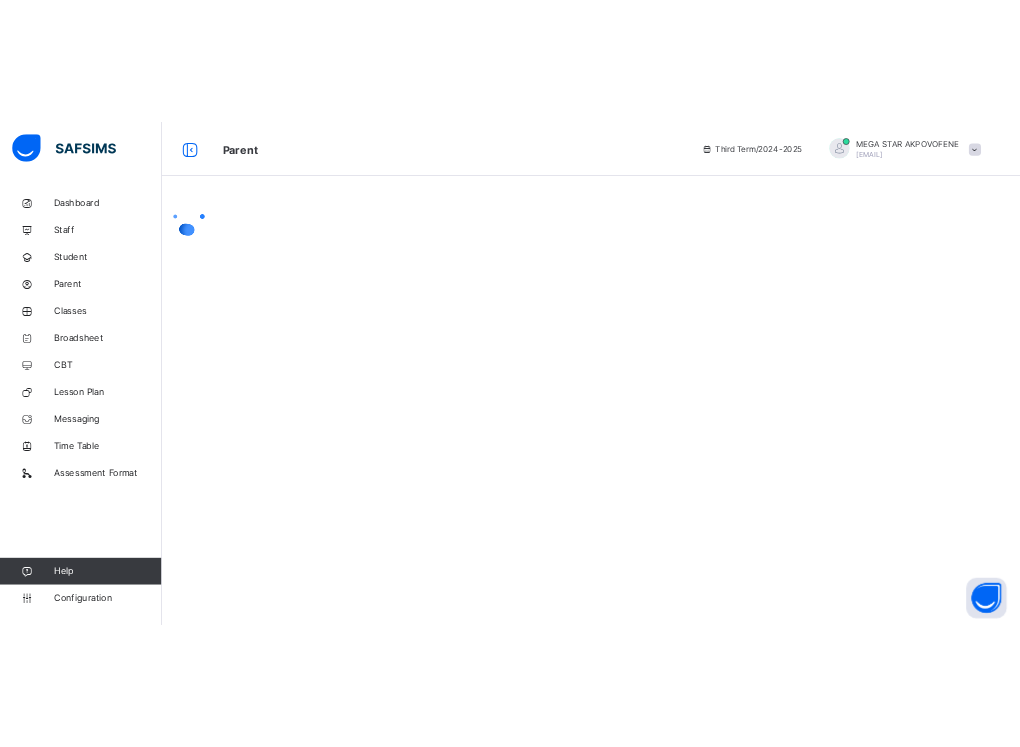 scroll, scrollTop: 0, scrollLeft: 0, axis: both 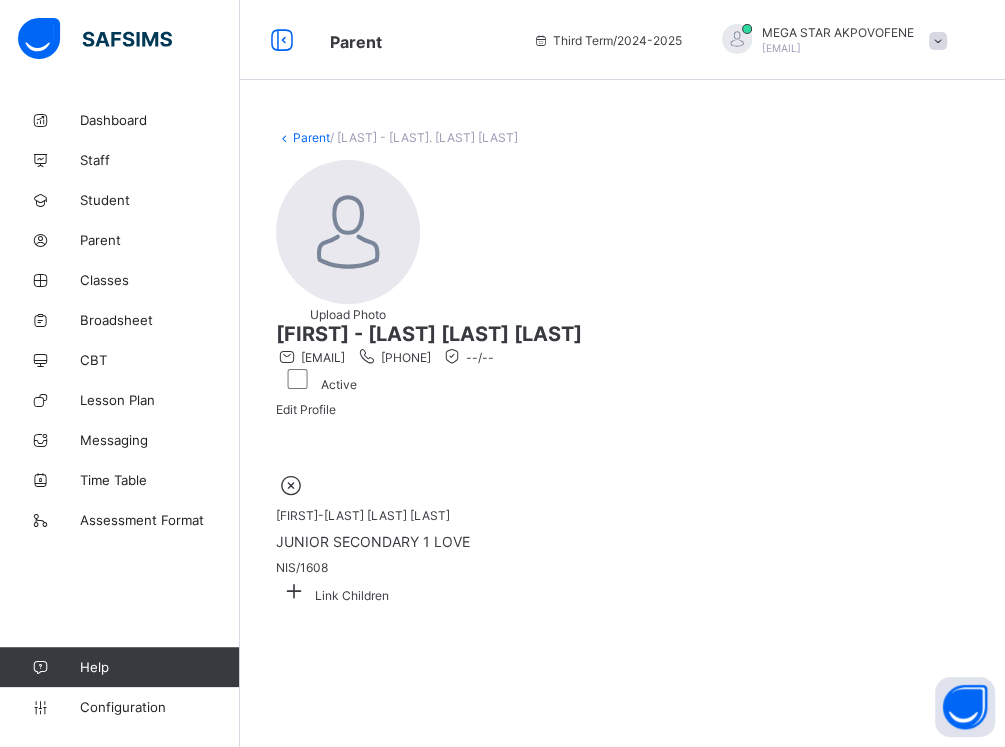 click at bounding box center (294, 590) 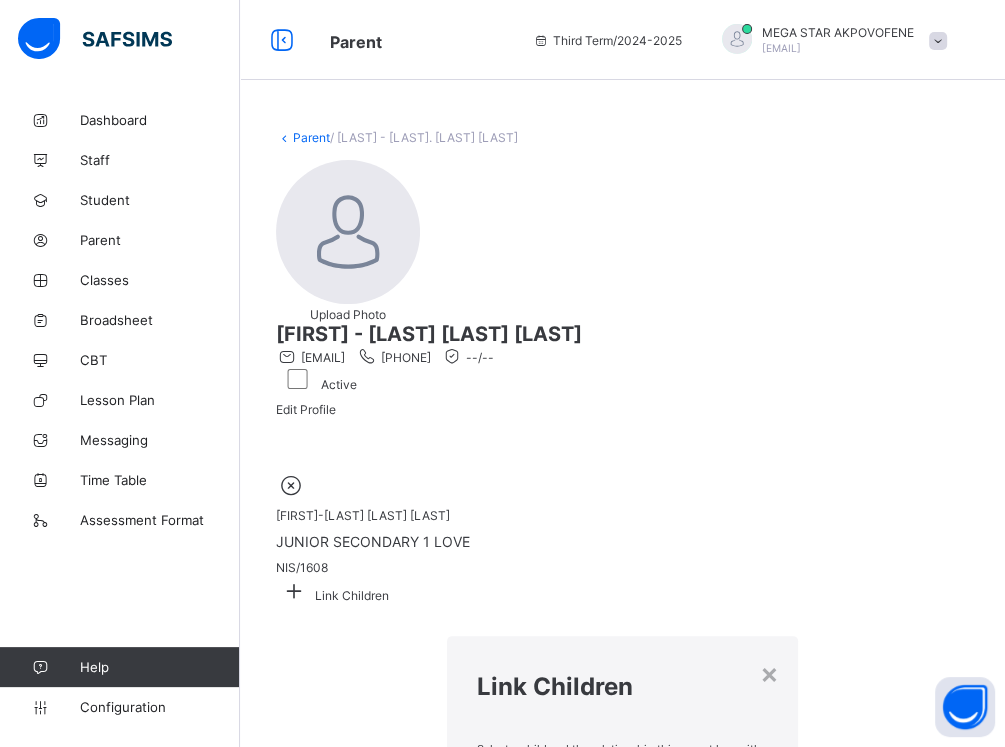 click 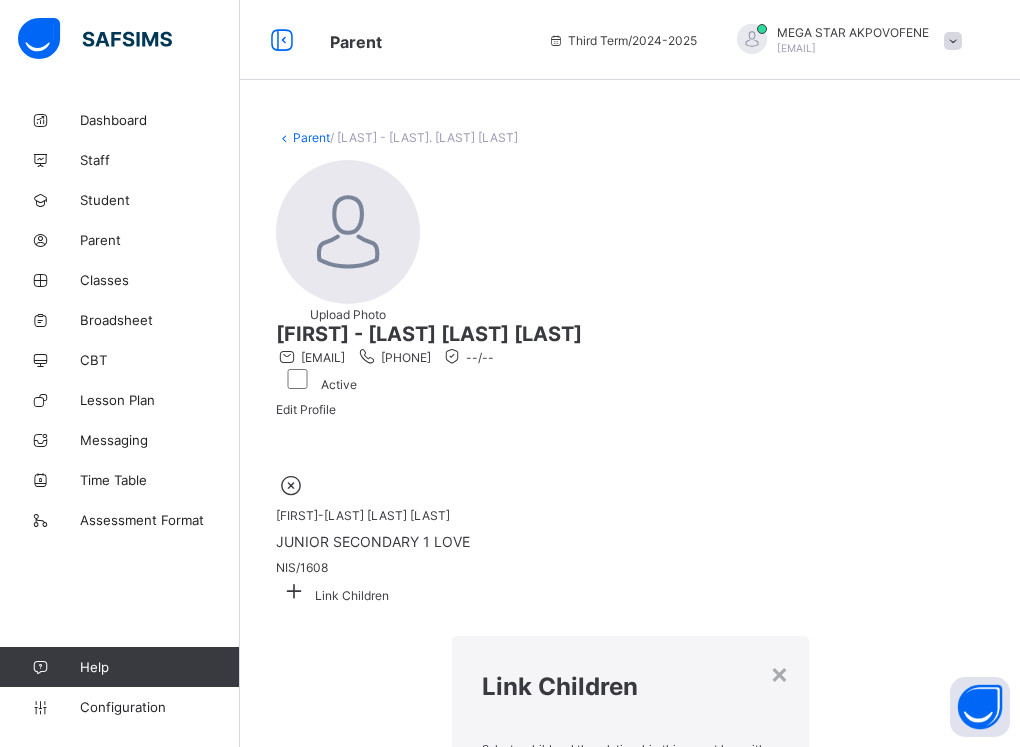 click on "[LAST]" at bounding box center [630, 875] 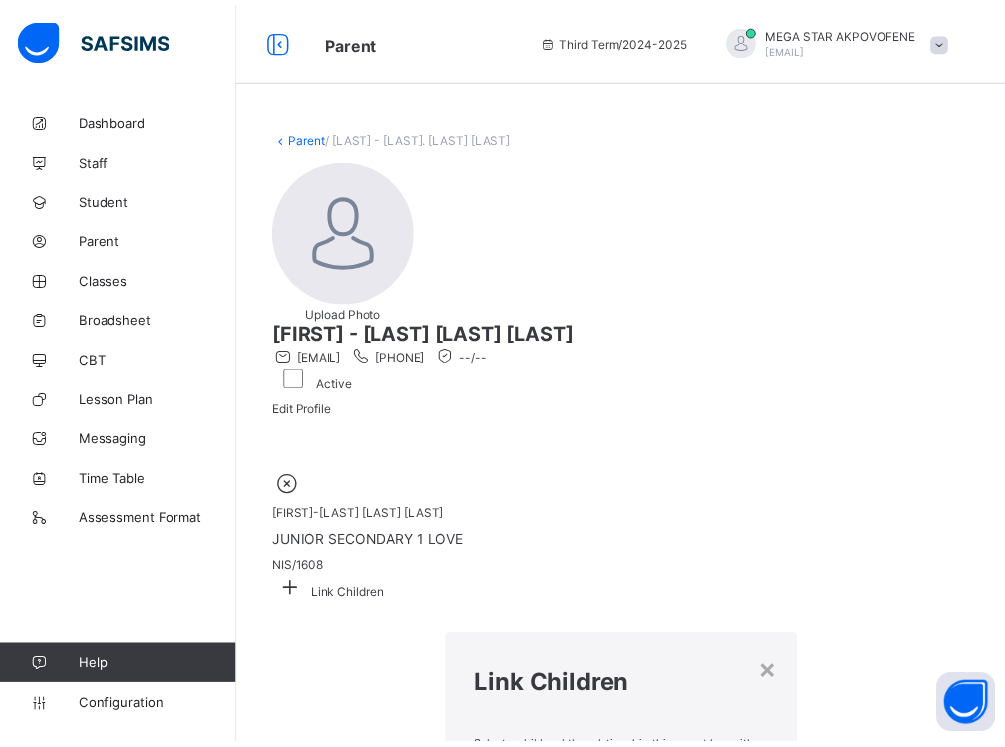scroll, scrollTop: 0, scrollLeft: 0, axis: both 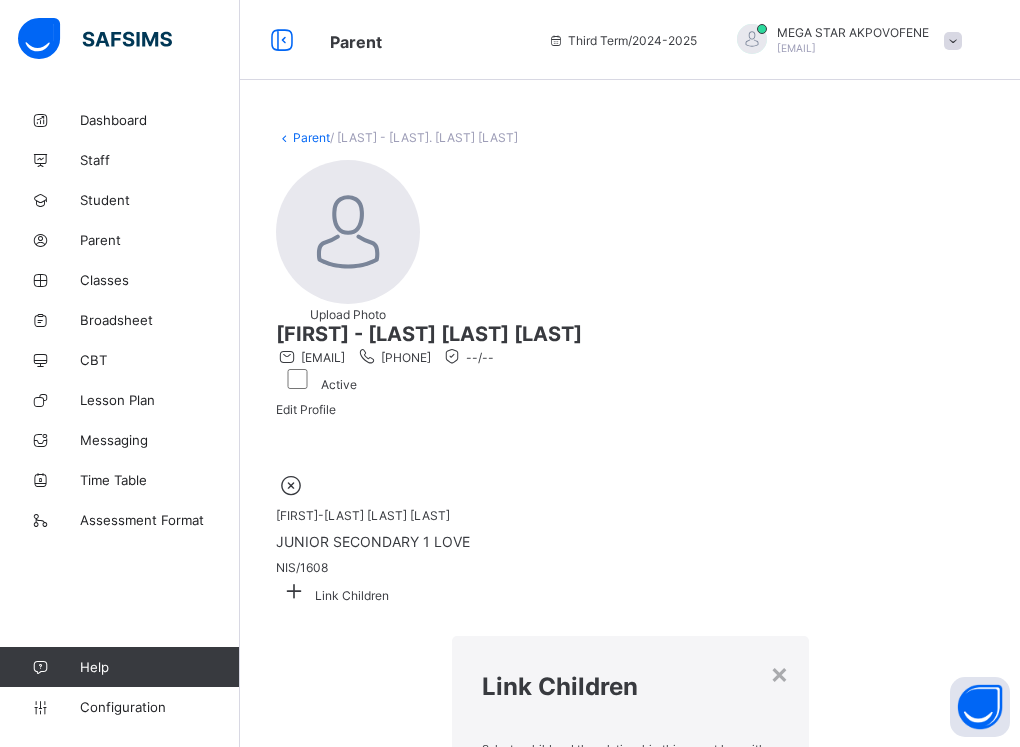 click on "Link Child" at bounding box center (746, 1130) 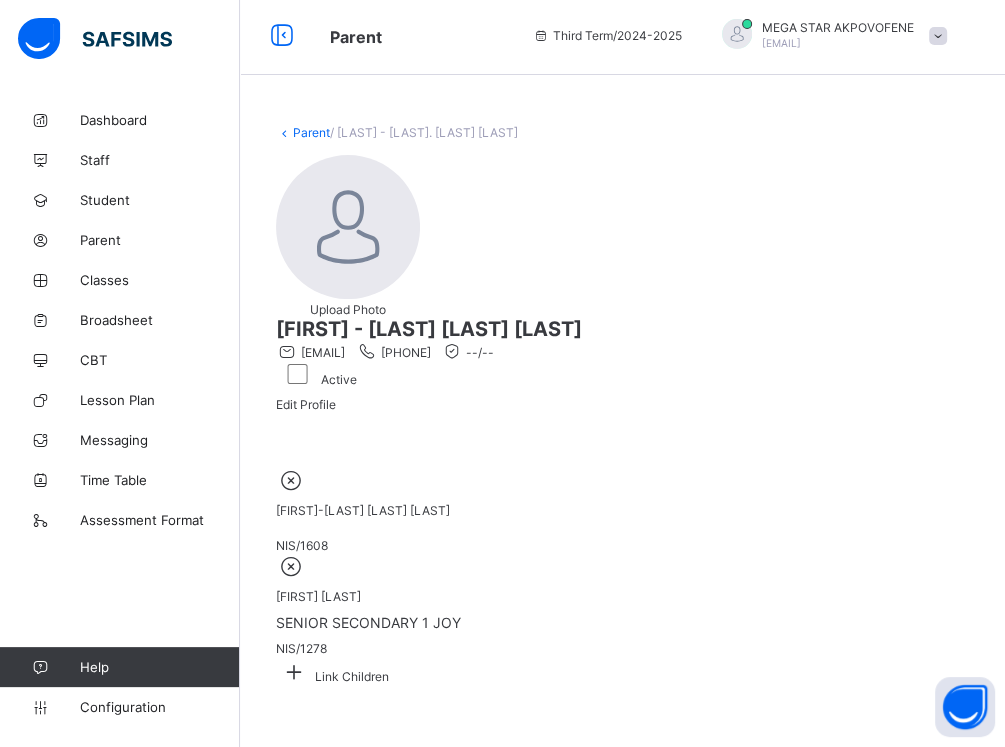 scroll, scrollTop: 124, scrollLeft: 0, axis: vertical 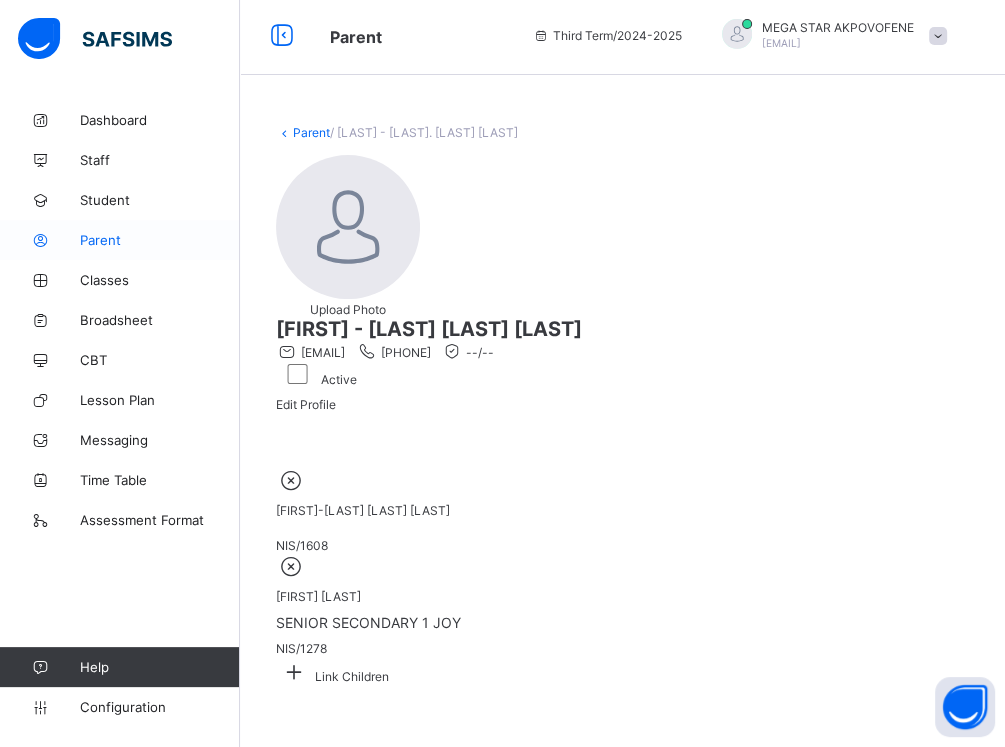 click on "Parent" at bounding box center (160, 240) 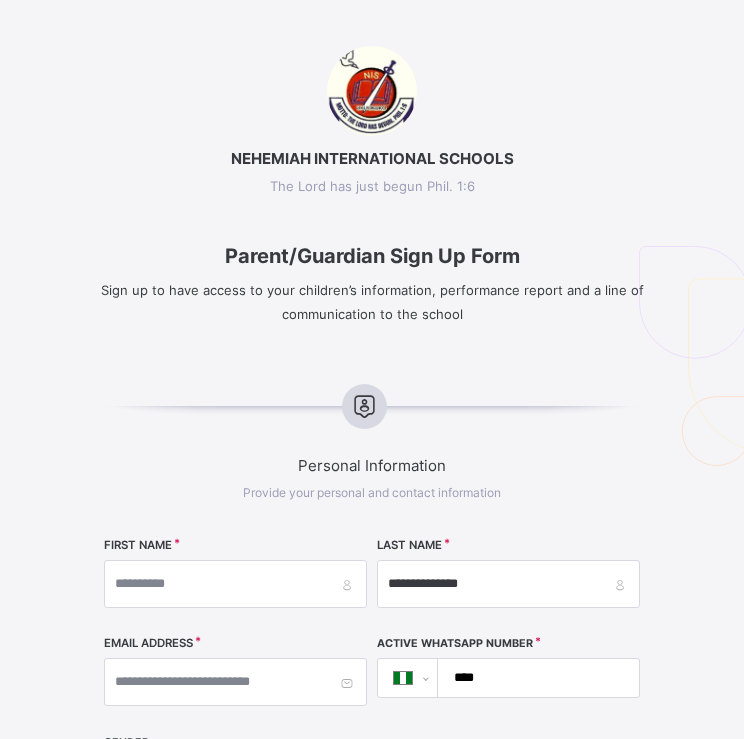 select on "**" 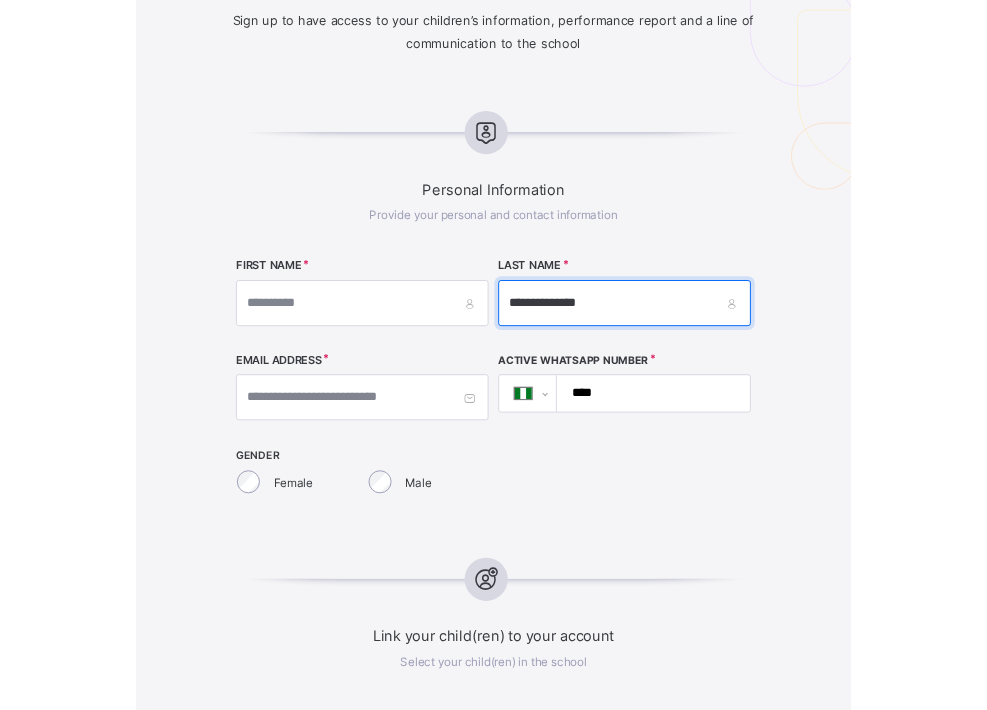 scroll, scrollTop: 269, scrollLeft: 0, axis: vertical 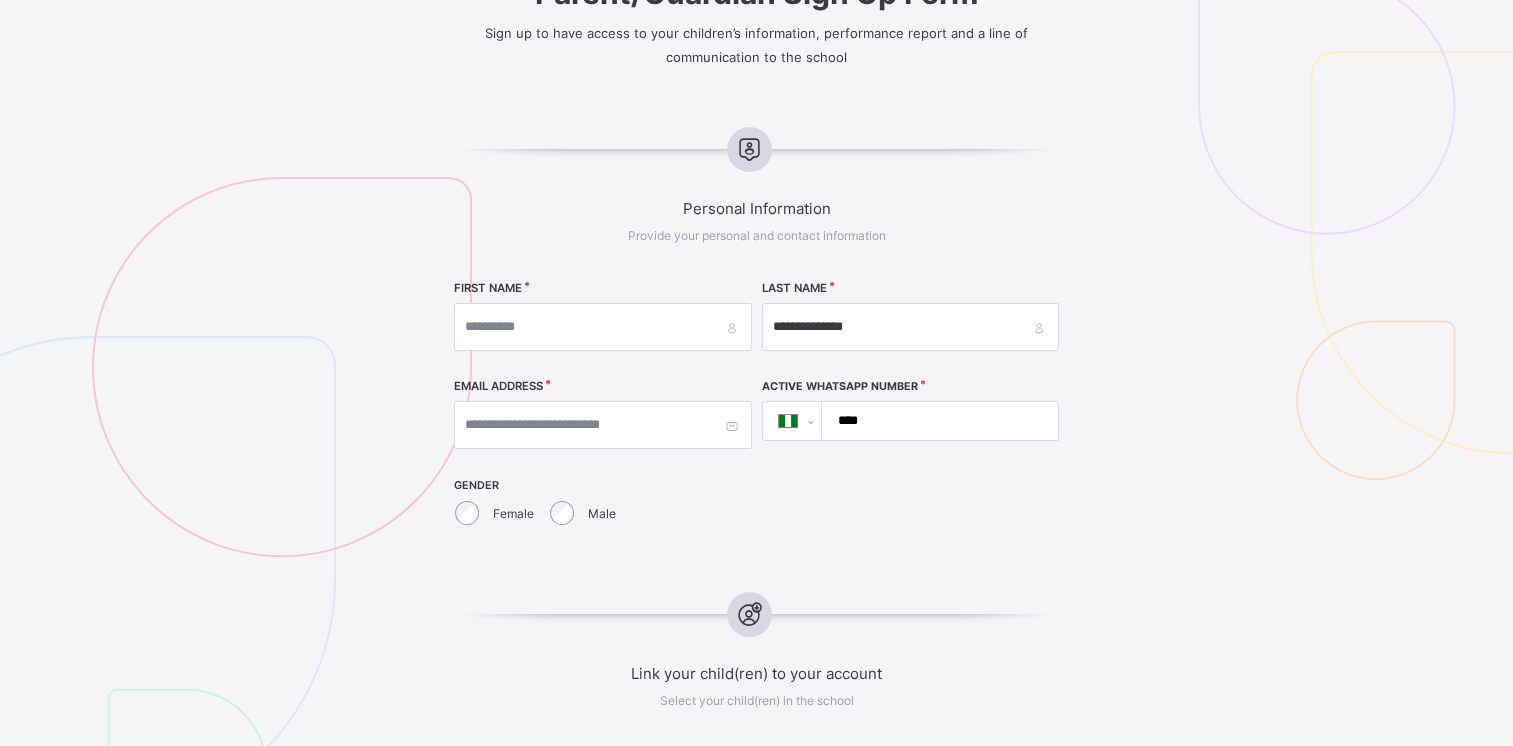 click at bounding box center (1456, 228) 